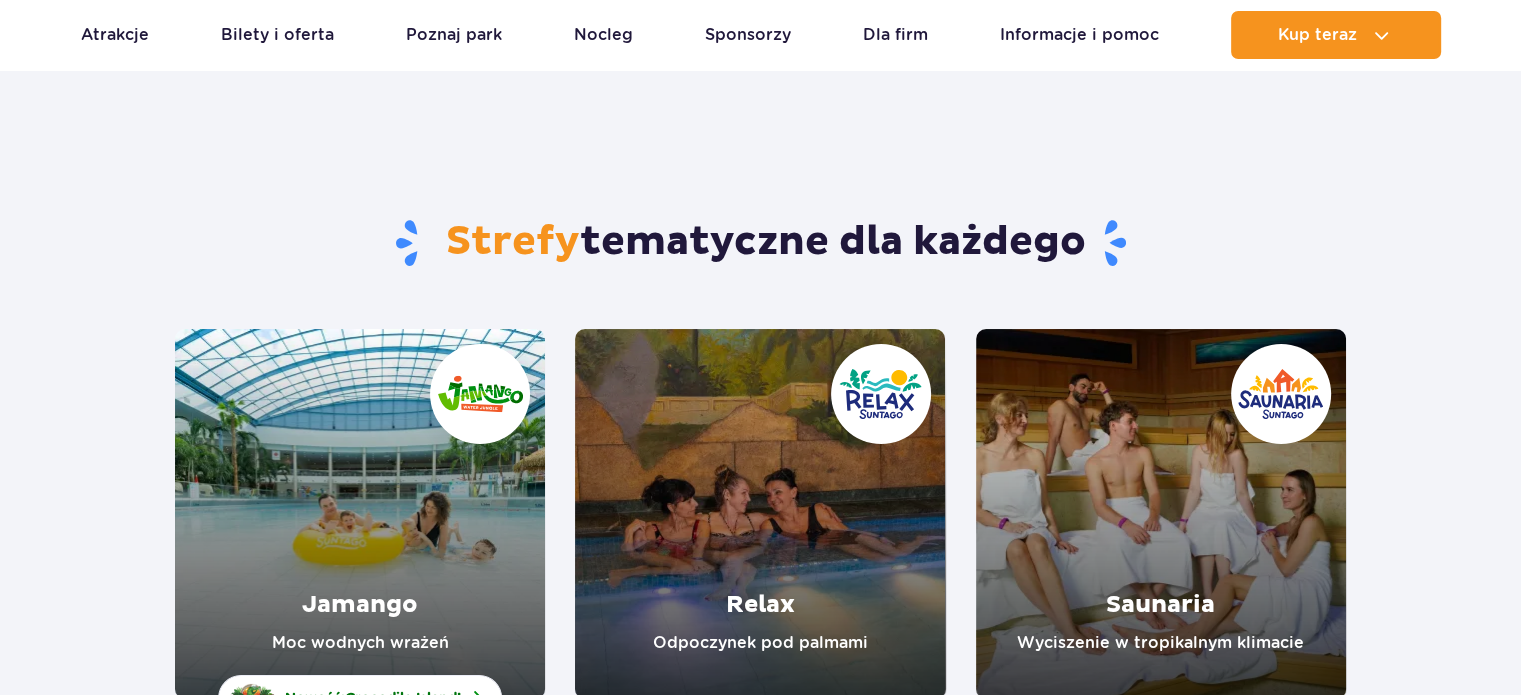 scroll, scrollTop: 100, scrollLeft: 0, axis: vertical 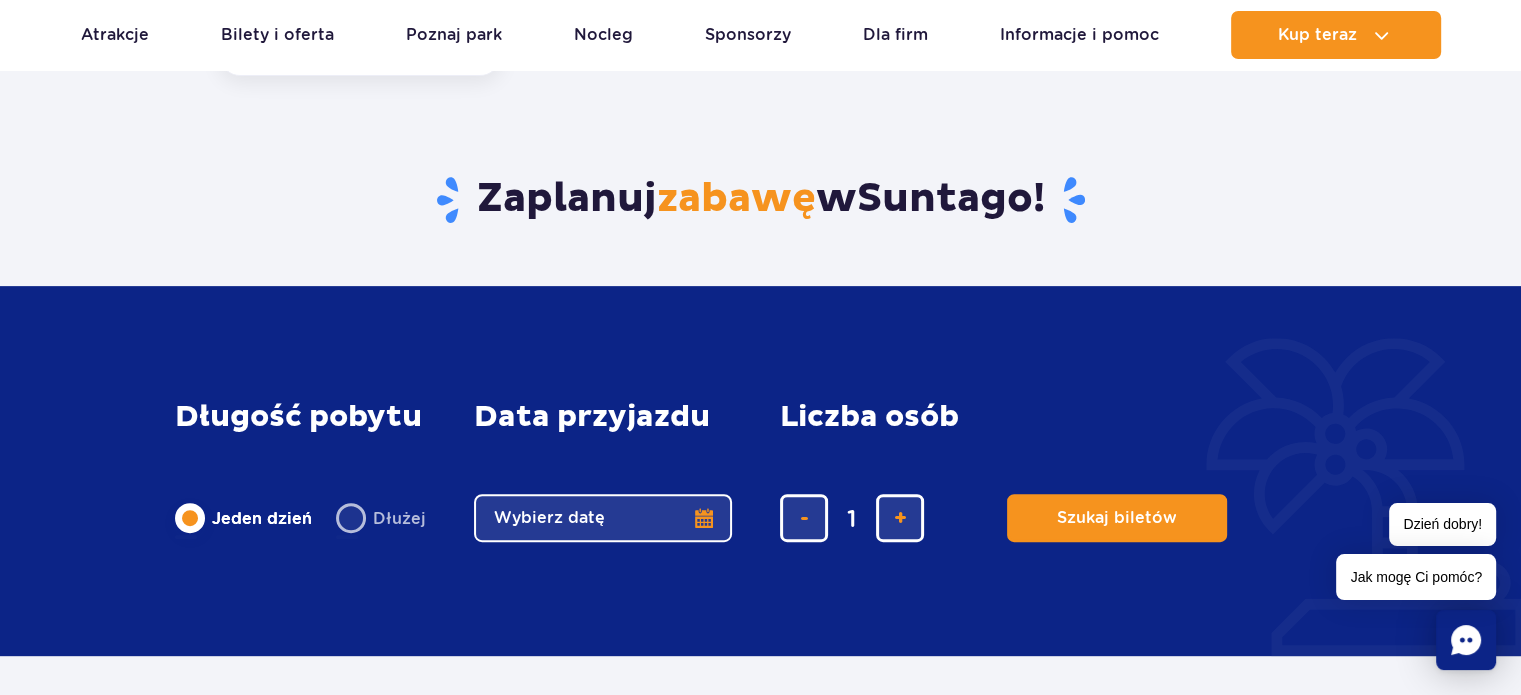click on "Wybierz datę" at bounding box center [603, 518] 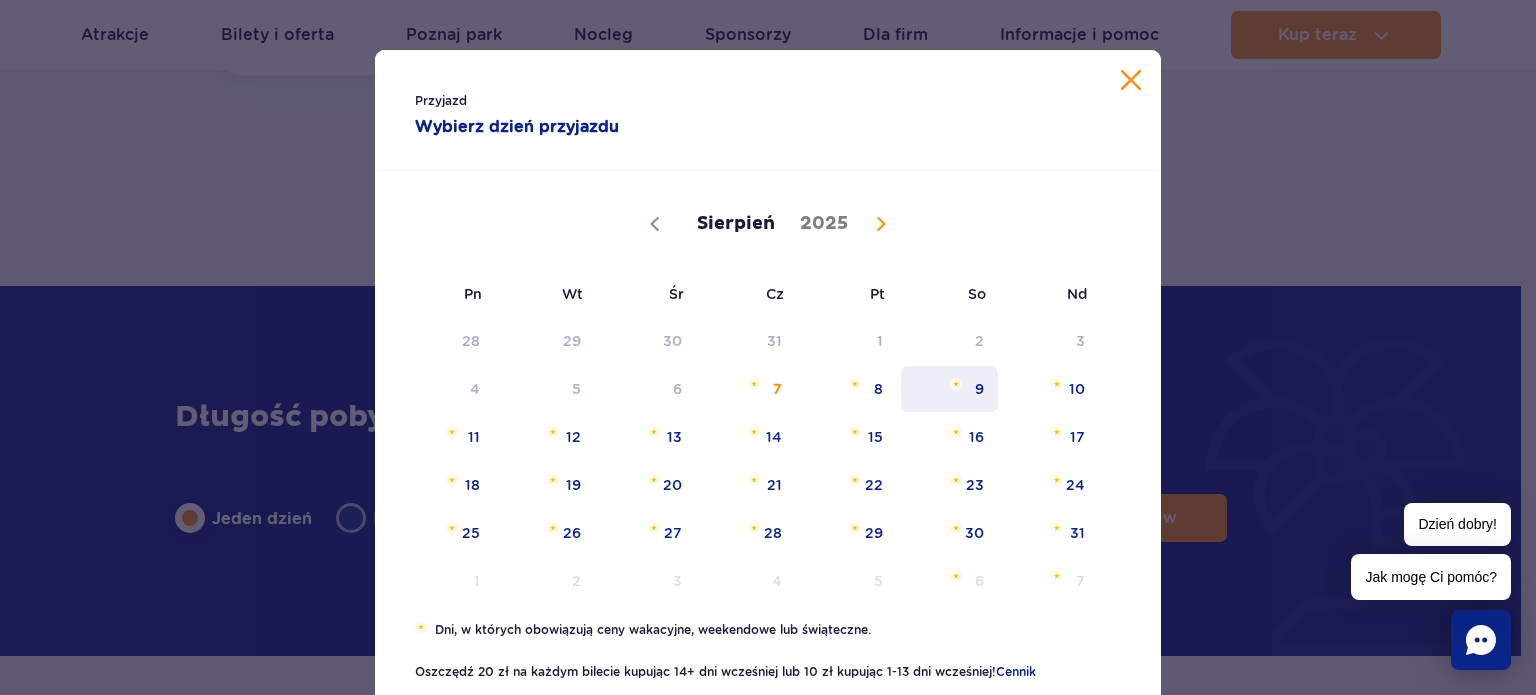 click on "9" at bounding box center (949, 389) 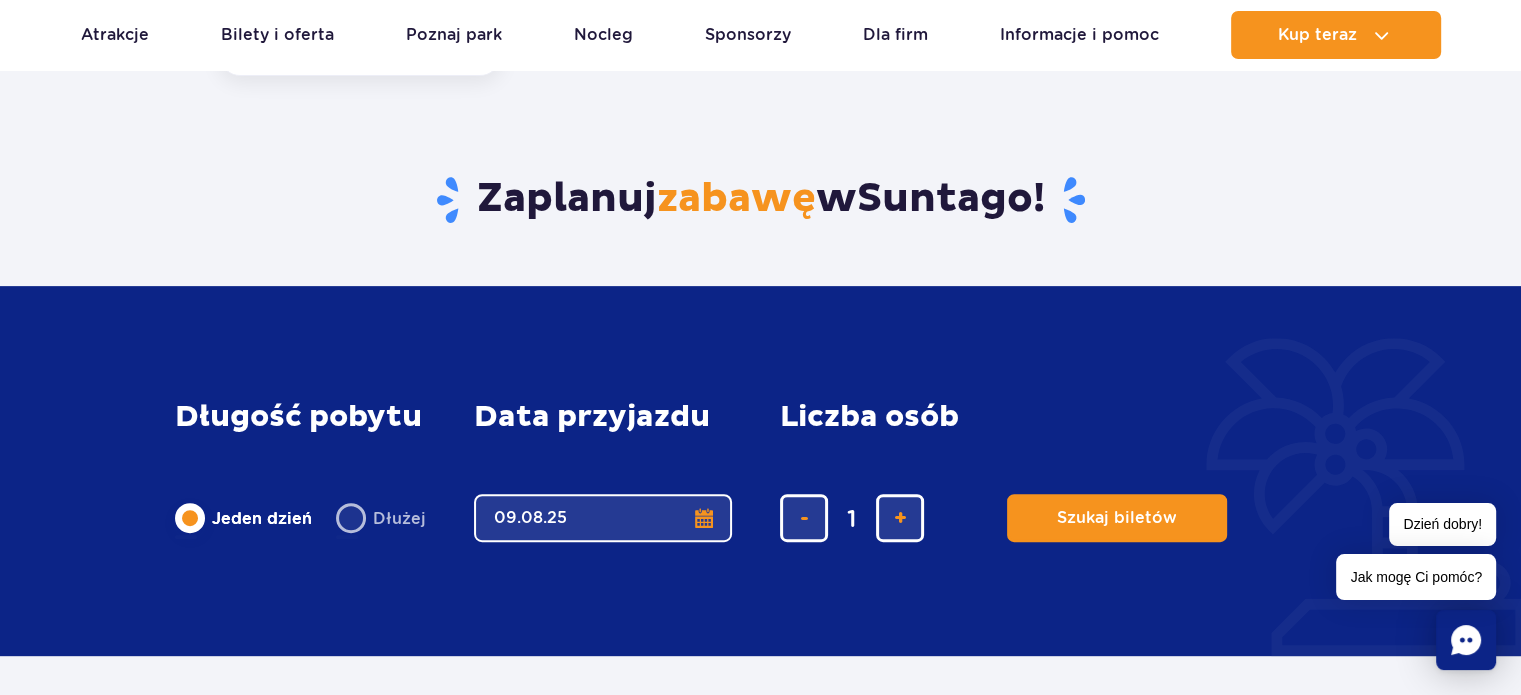 click on "Dłużej" at bounding box center [381, 518] 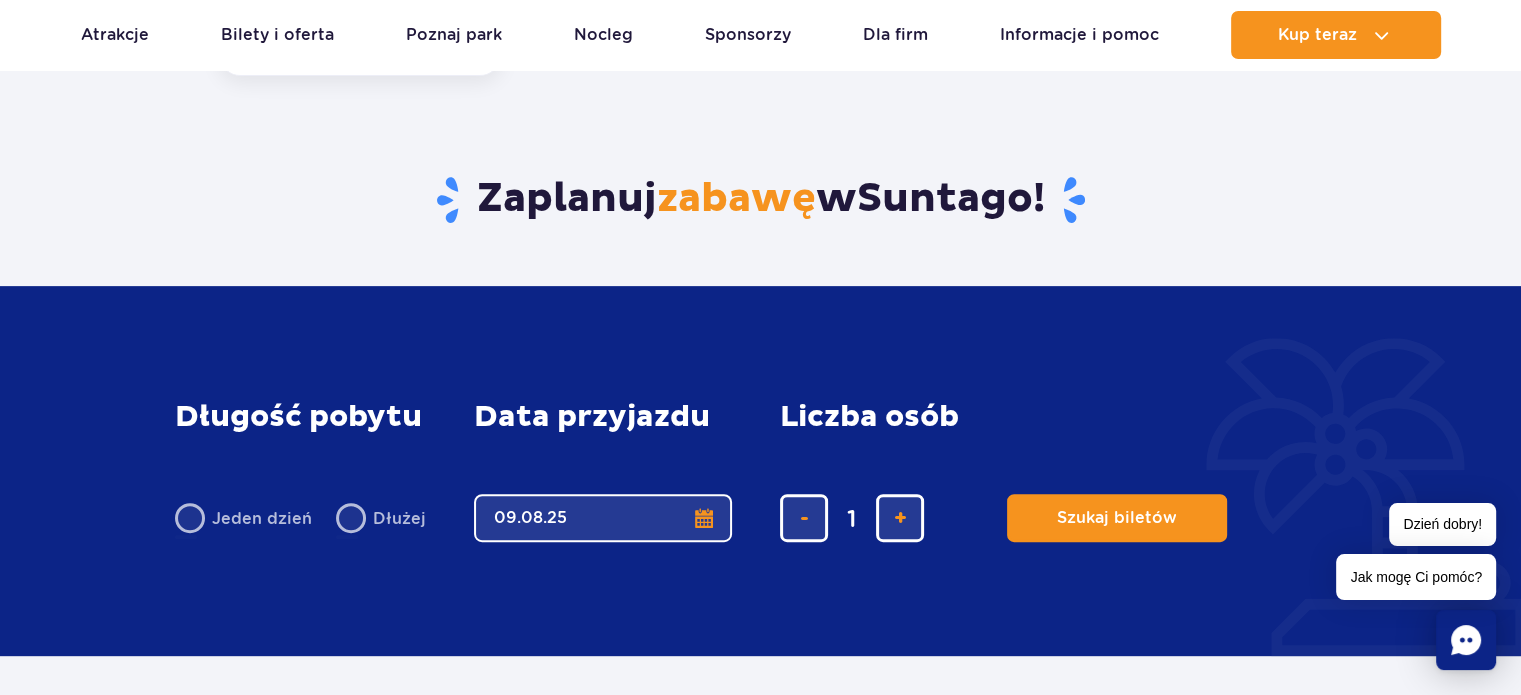 radio on "true" 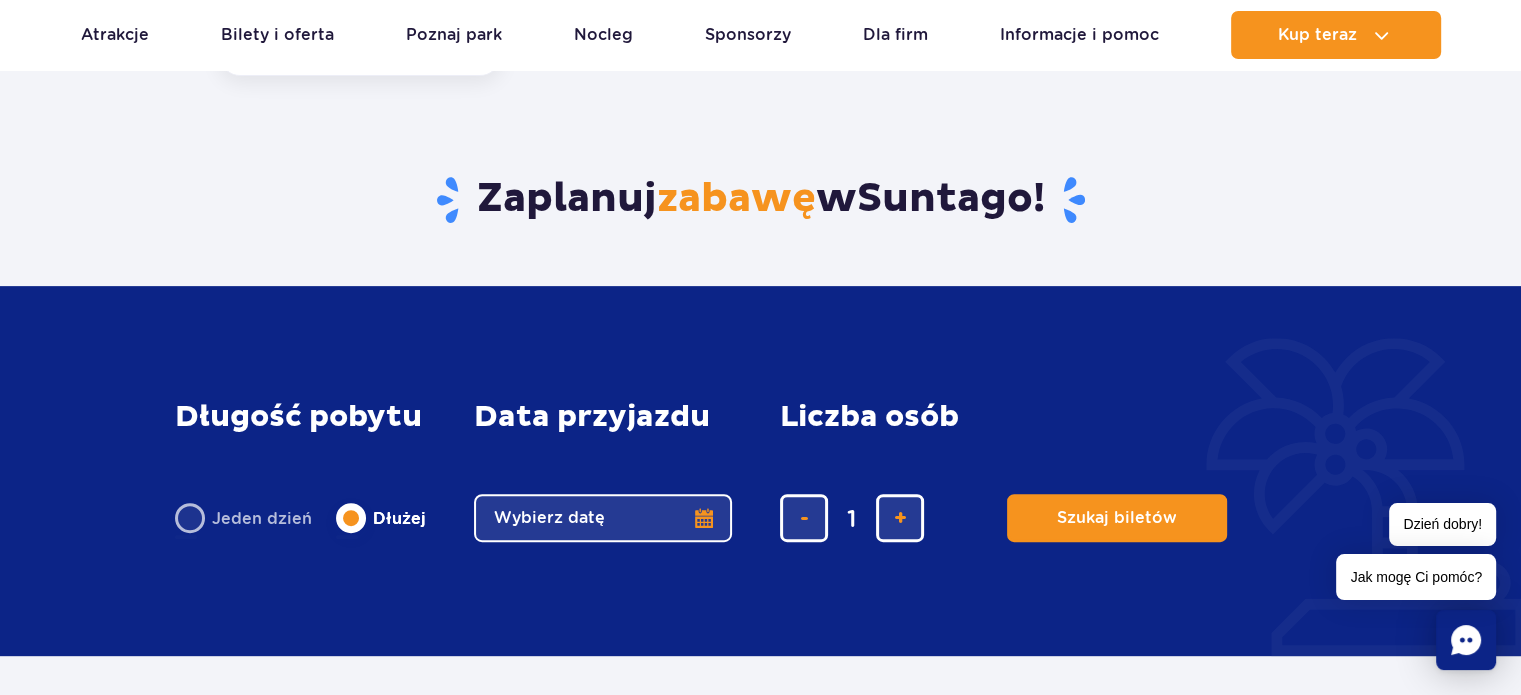 click on "Jeden dzień" at bounding box center (243, 518) 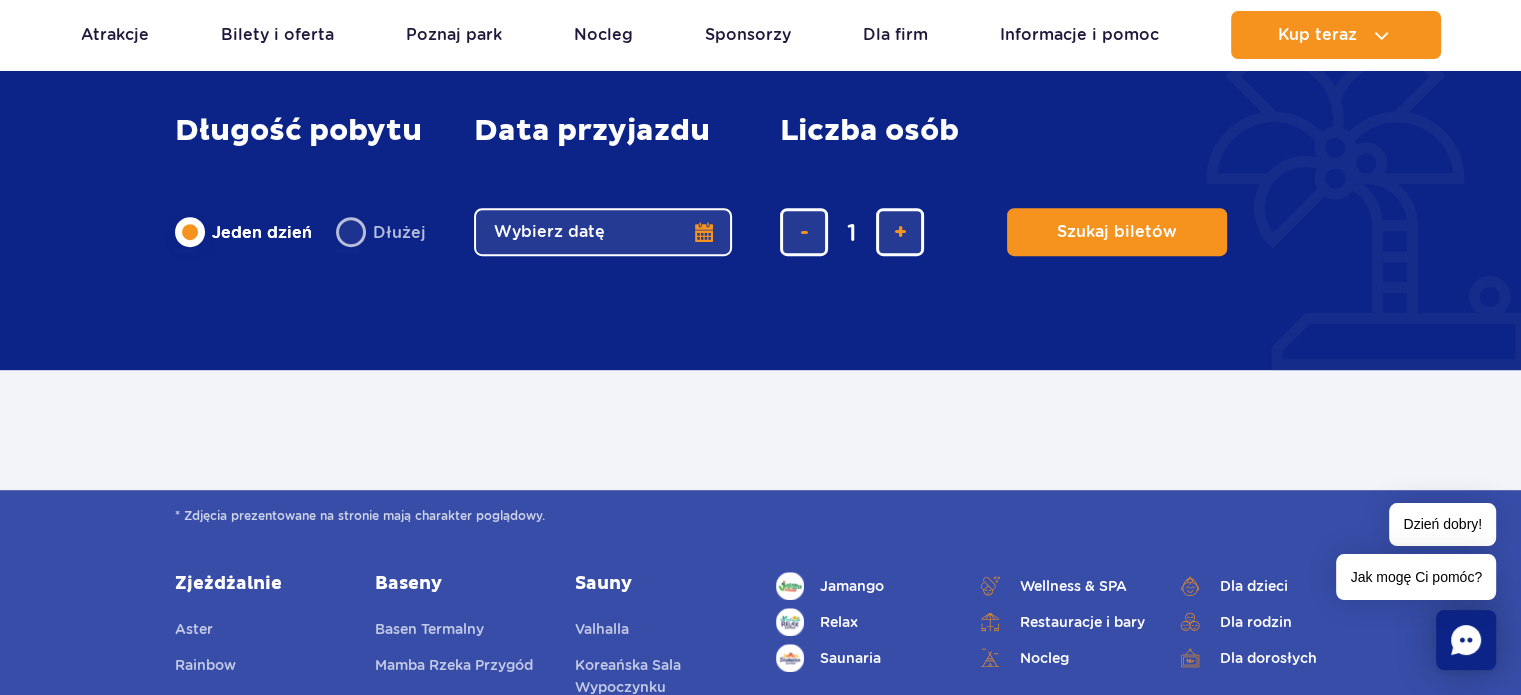 scroll, scrollTop: 800, scrollLeft: 0, axis: vertical 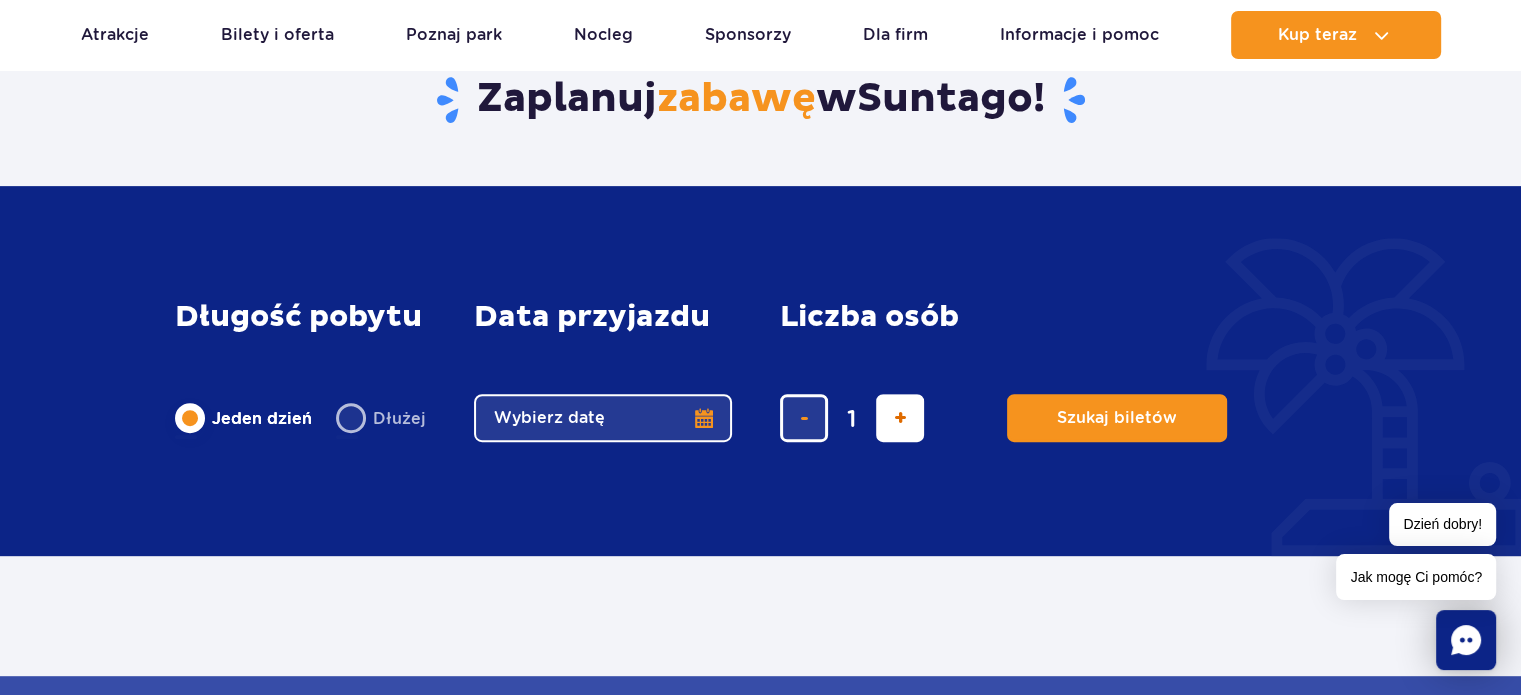 click at bounding box center (900, 418) 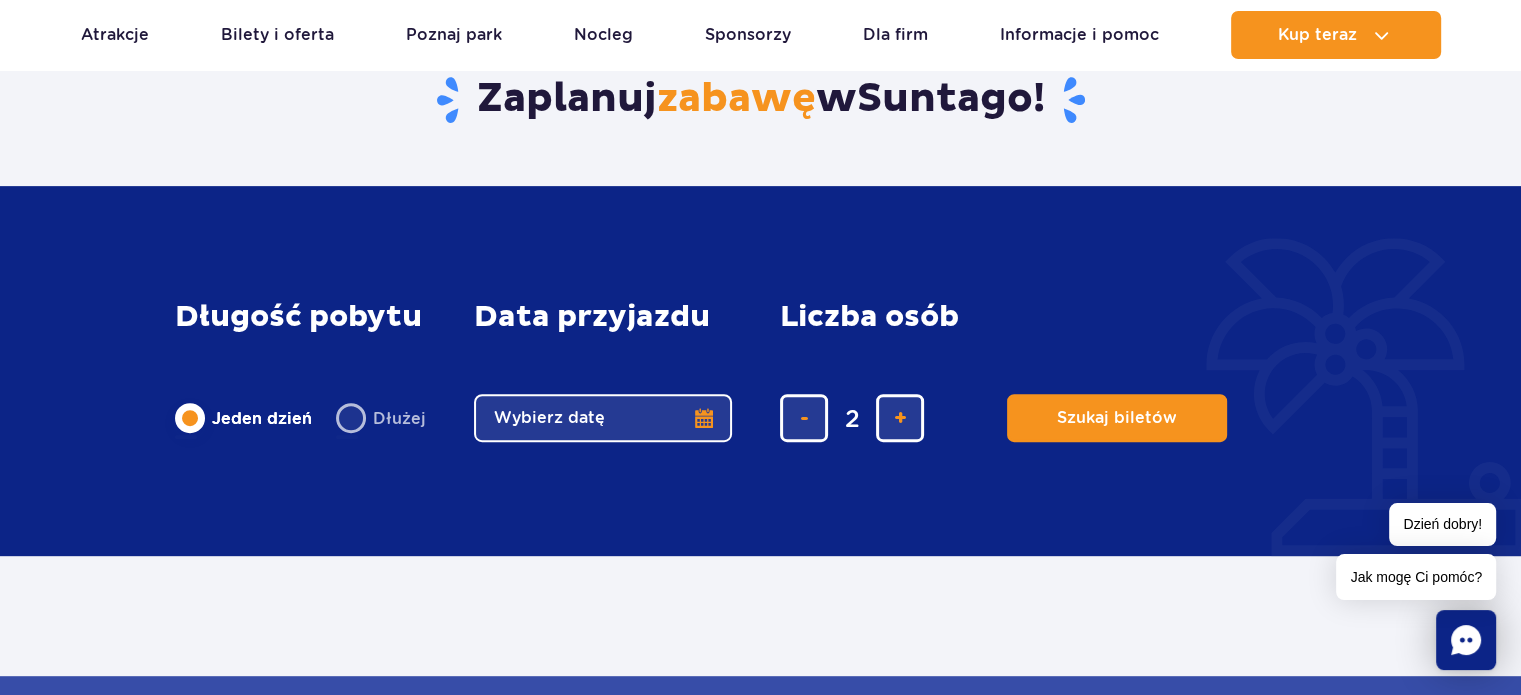 click on "Wybierz datę" at bounding box center (603, 418) 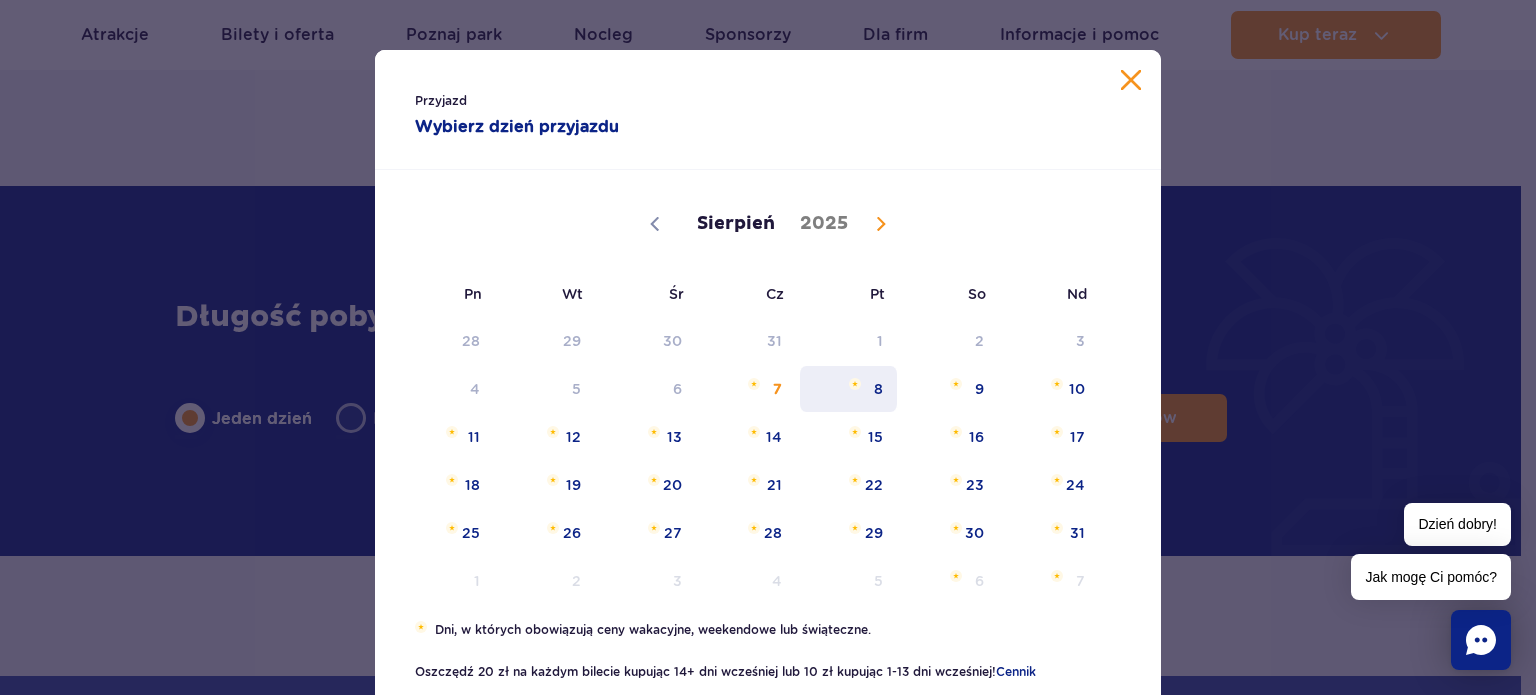 click on "8" at bounding box center (848, 389) 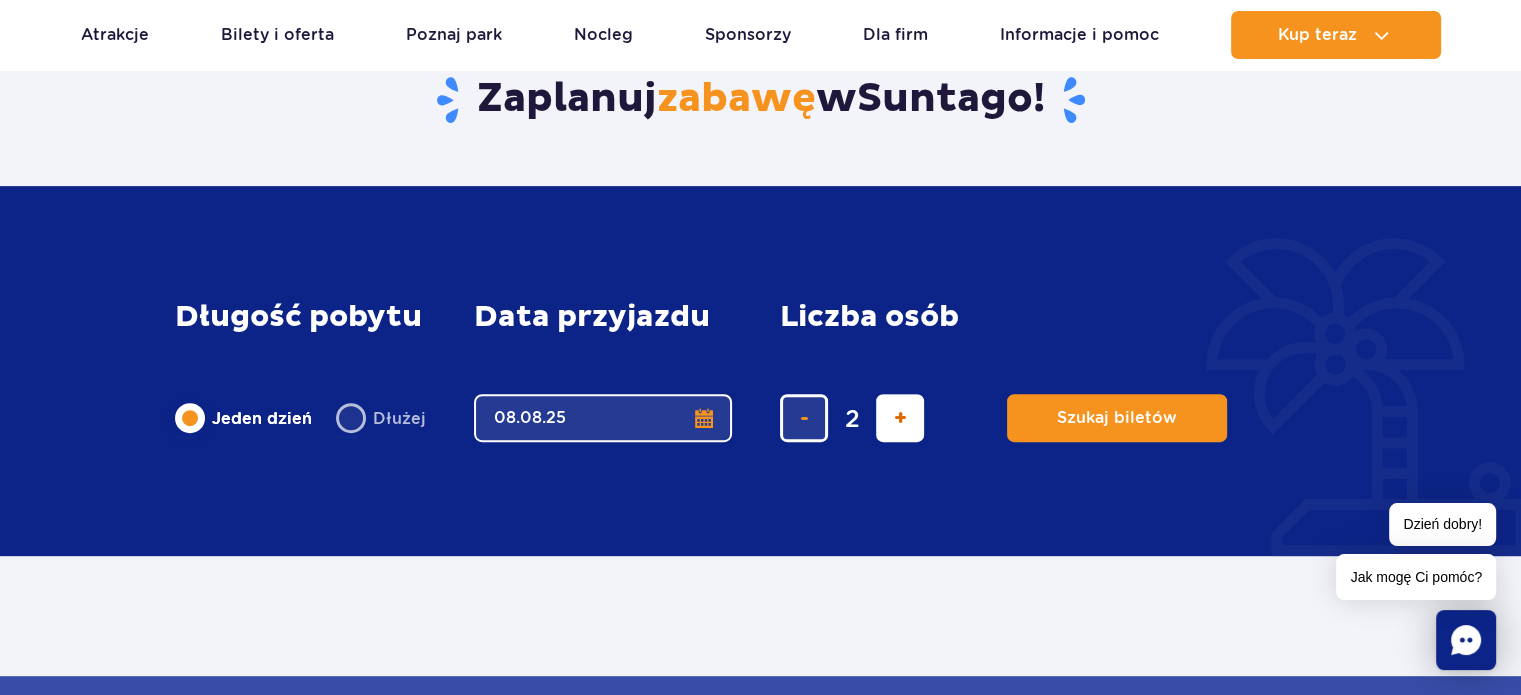 click at bounding box center (900, 418) 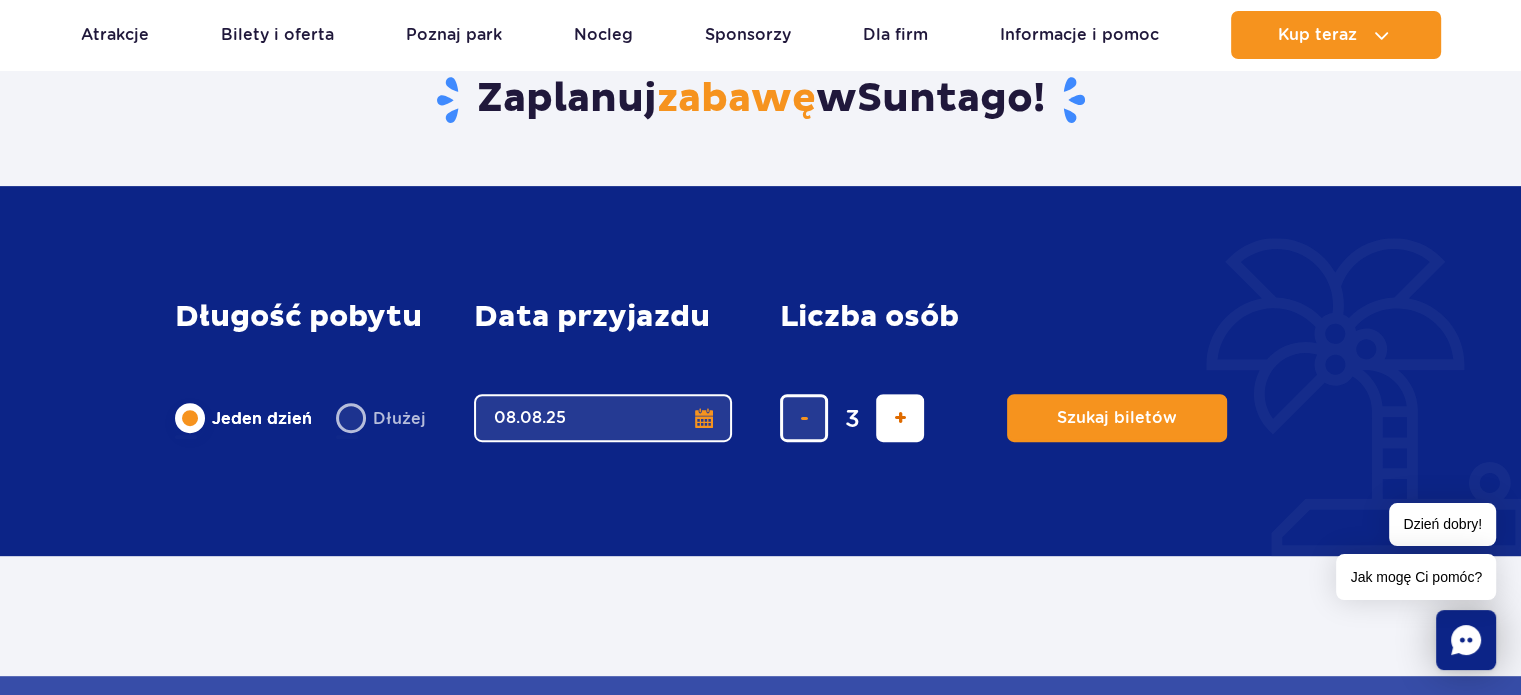 click at bounding box center (900, 418) 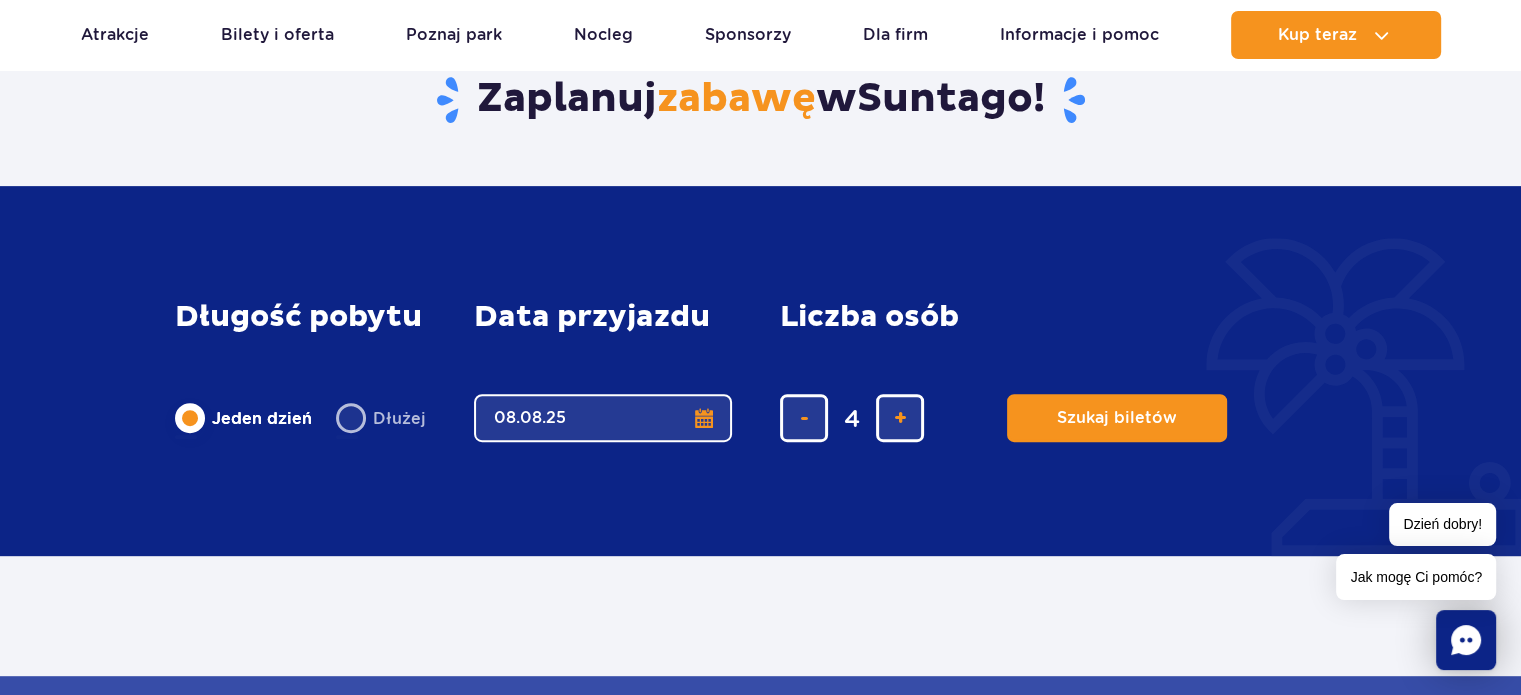 click on "Dłużej" at bounding box center [381, 418] 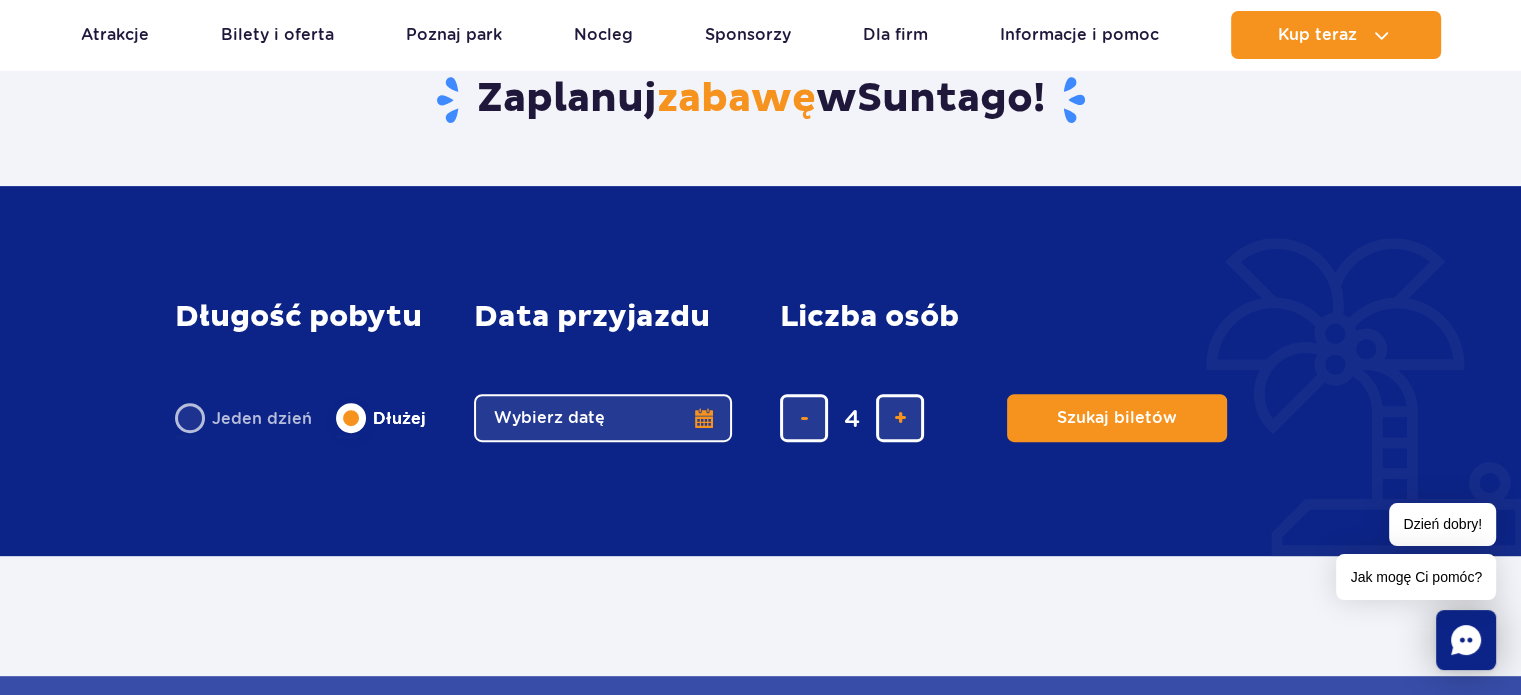 click on "Wybierz datę" at bounding box center (603, 418) 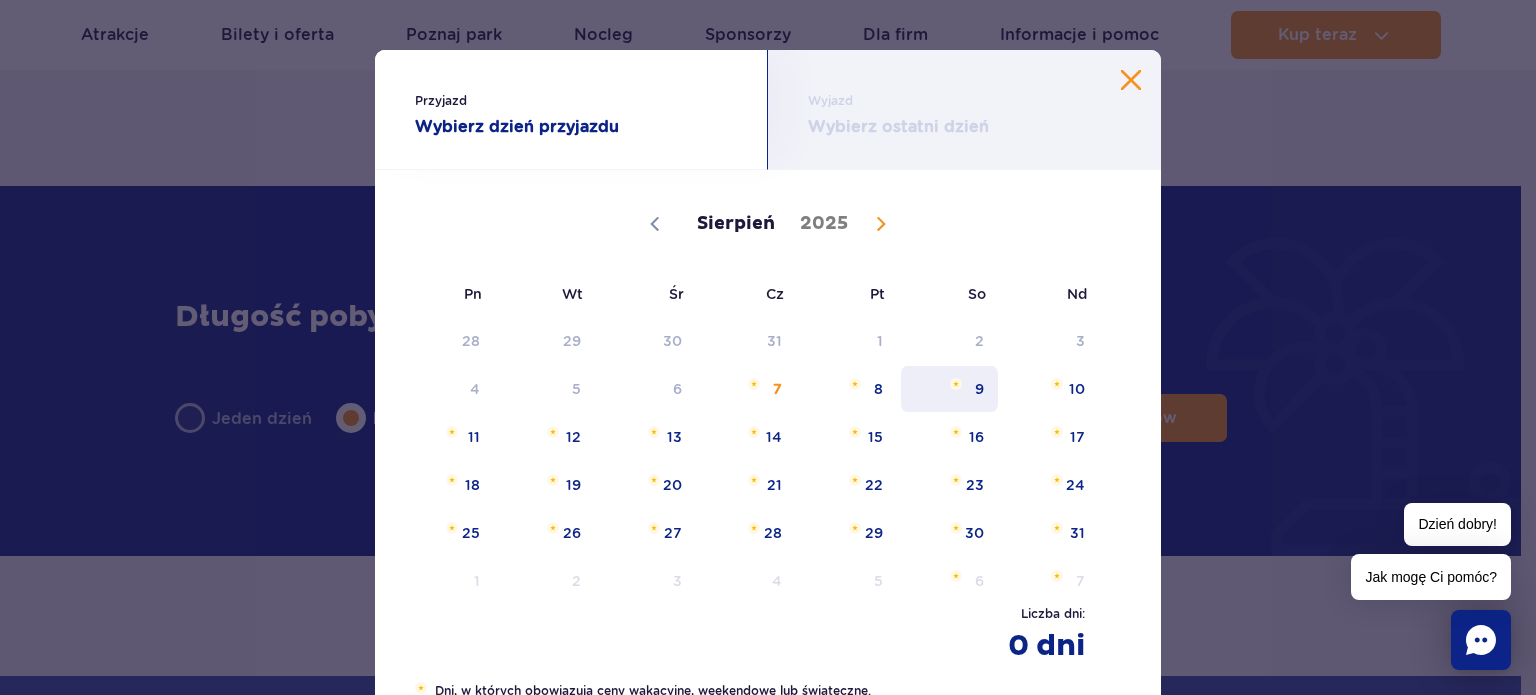 click on "9" at bounding box center (949, 389) 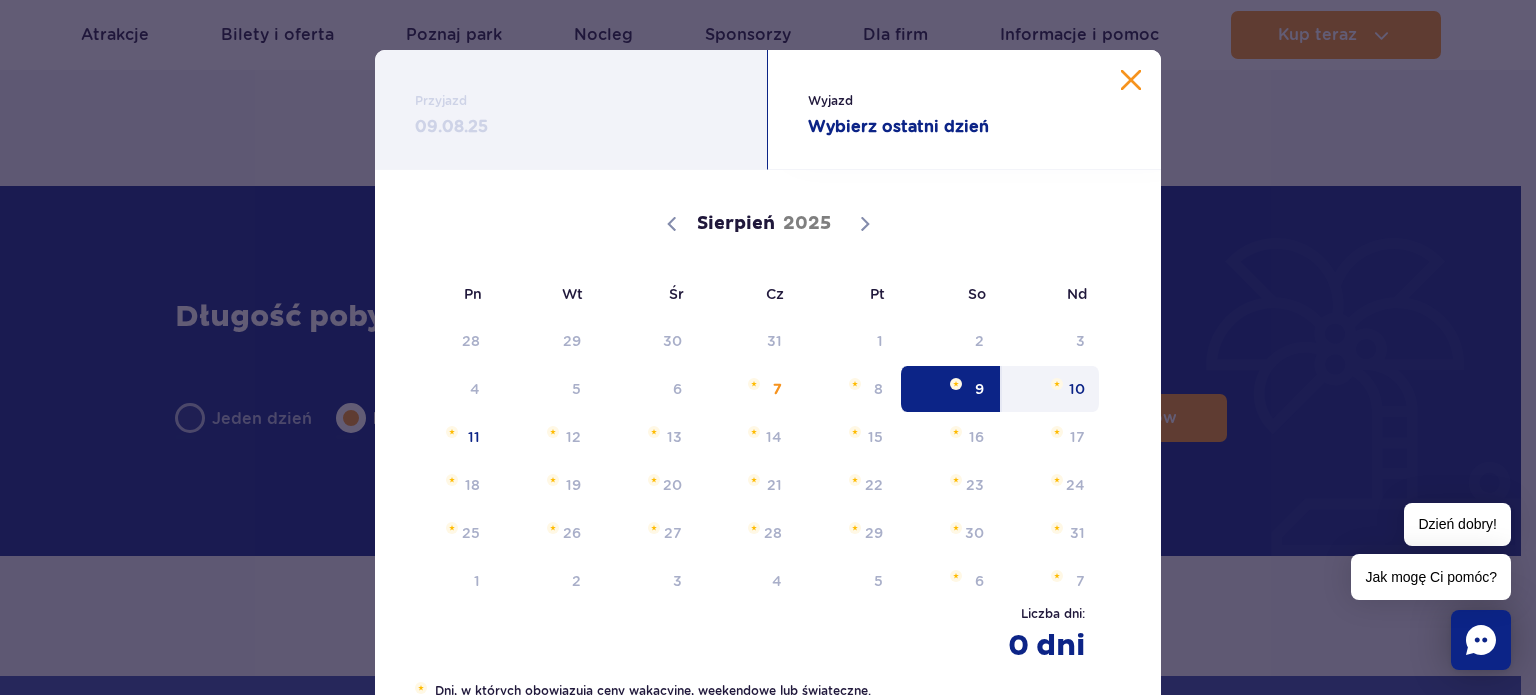 click at bounding box center [1057, 384] 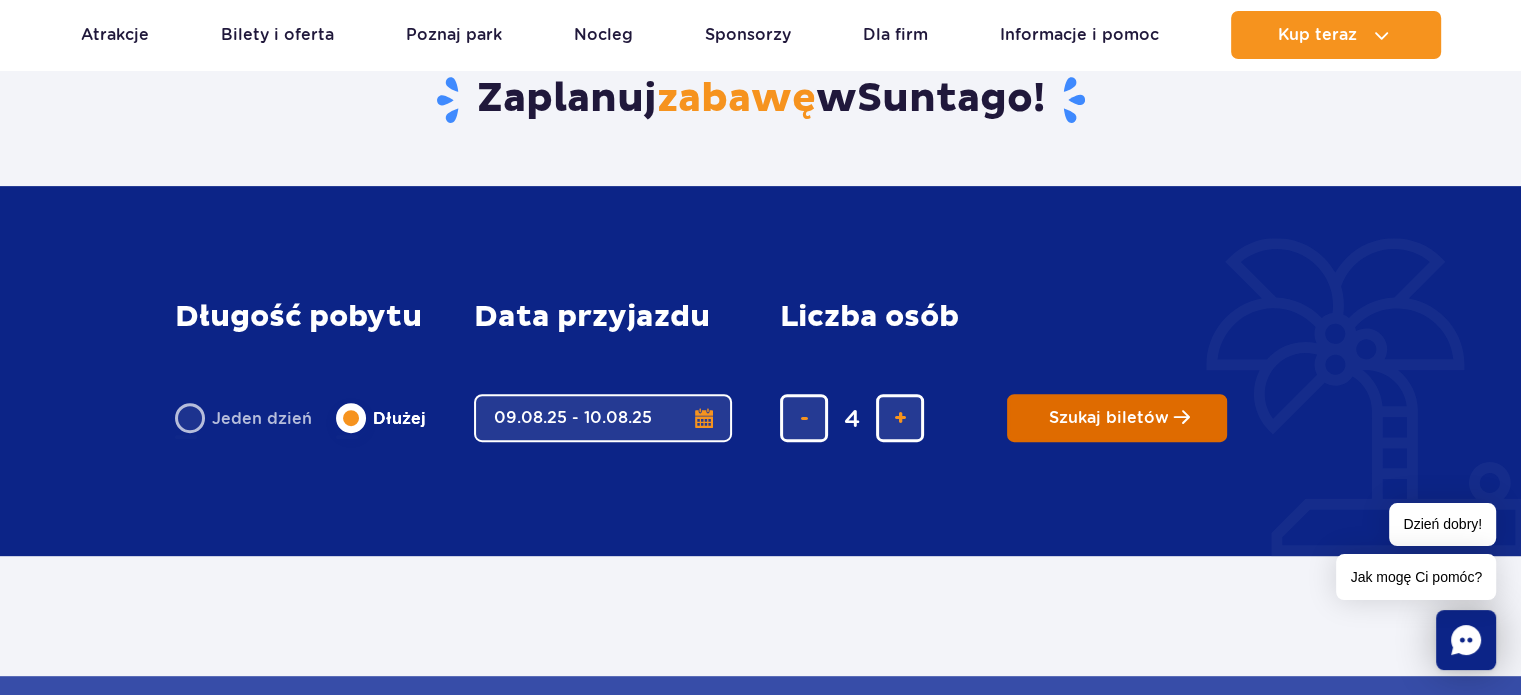 click on "Szukaj biletów" at bounding box center (1109, 418) 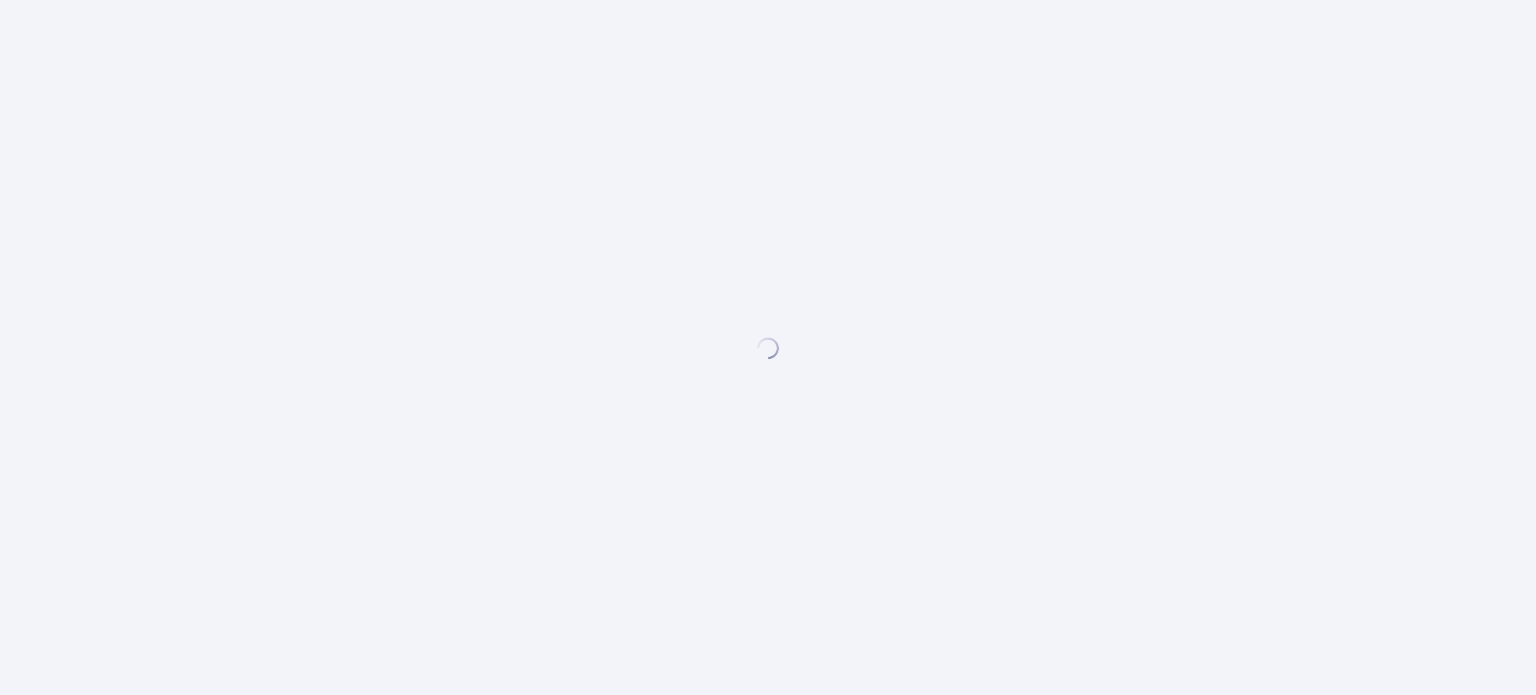 scroll, scrollTop: 0, scrollLeft: 0, axis: both 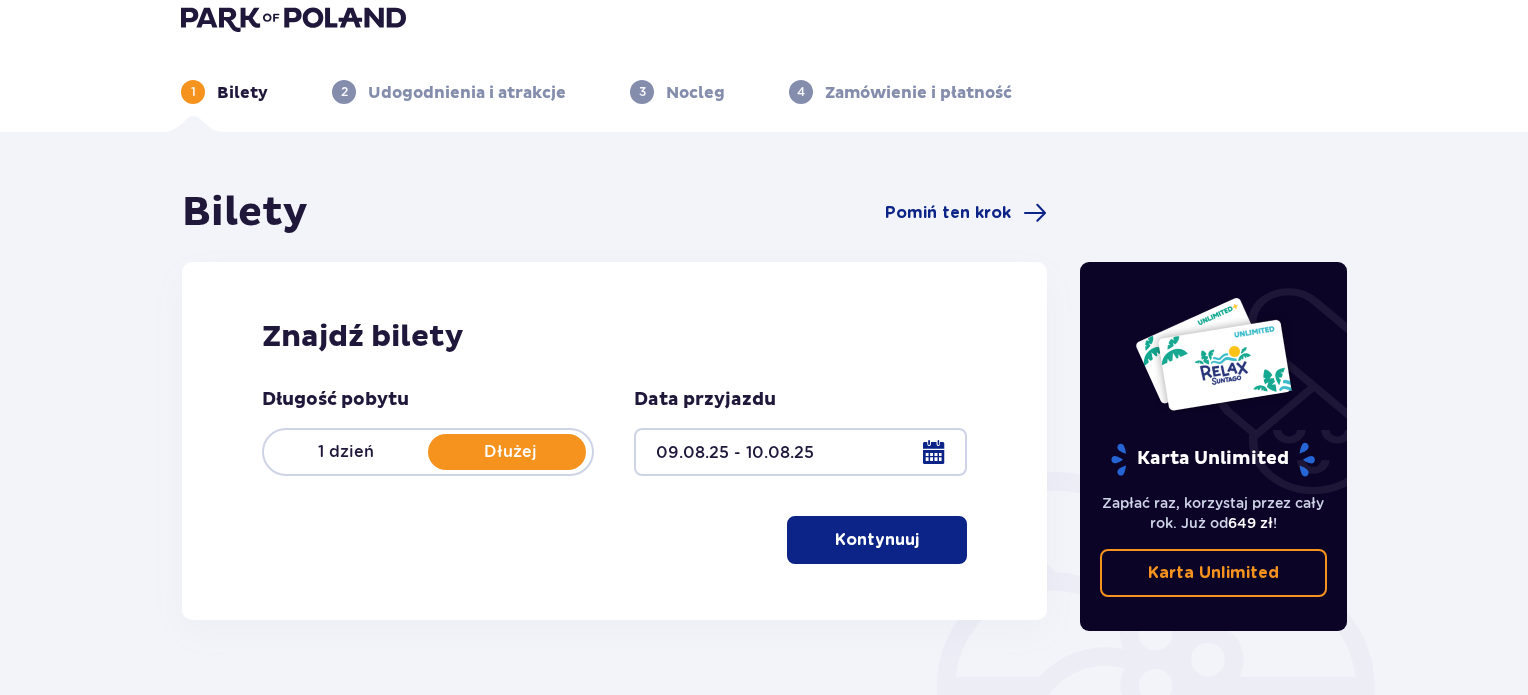click on "Kontynuuj" at bounding box center (877, 540) 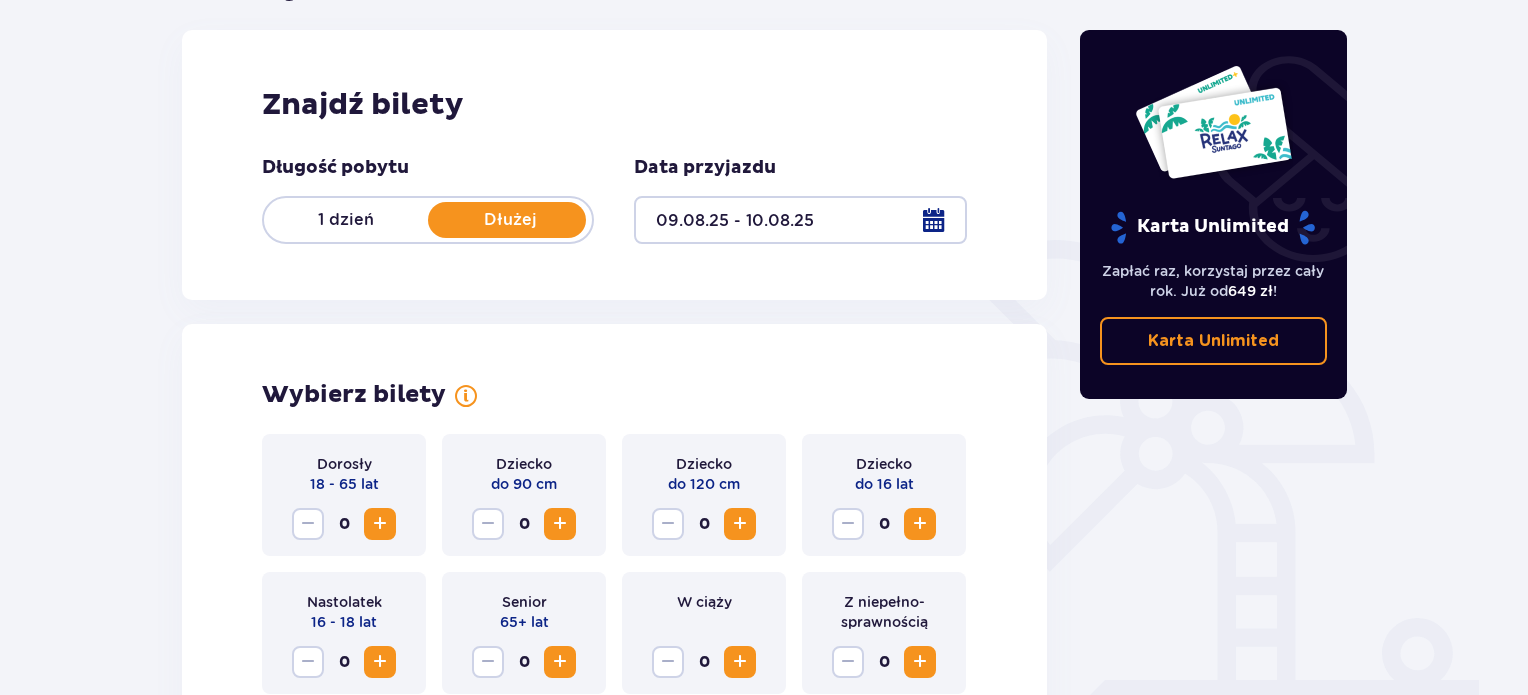 scroll, scrollTop: 556, scrollLeft: 0, axis: vertical 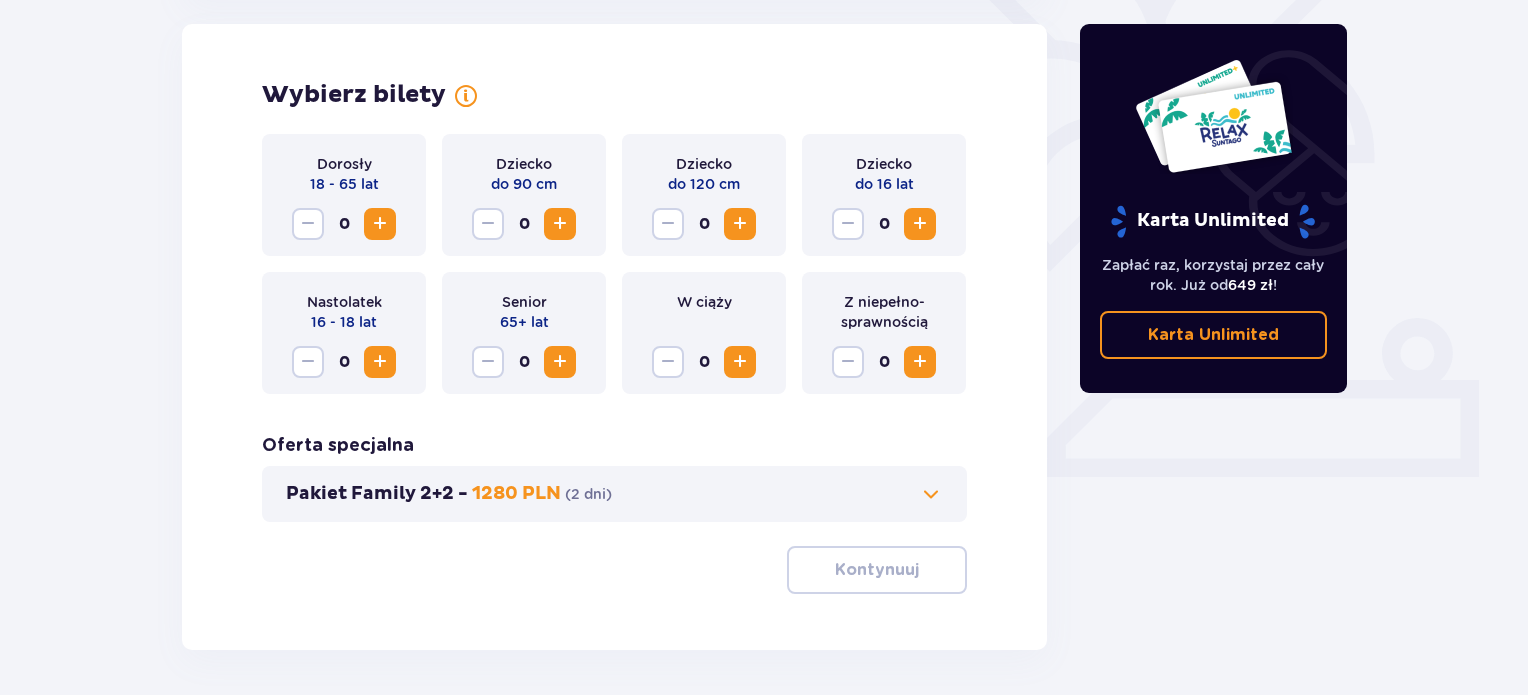 click at bounding box center [380, 224] 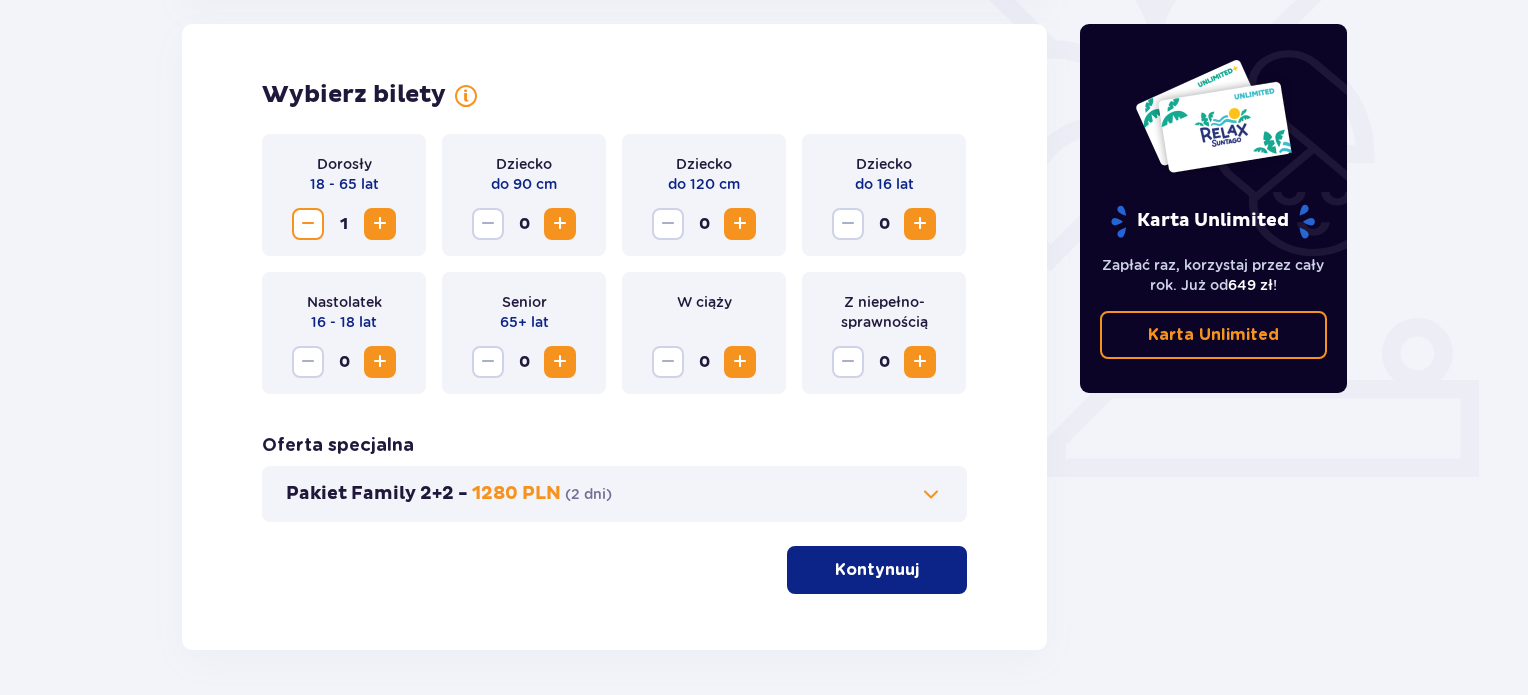 click at bounding box center [380, 224] 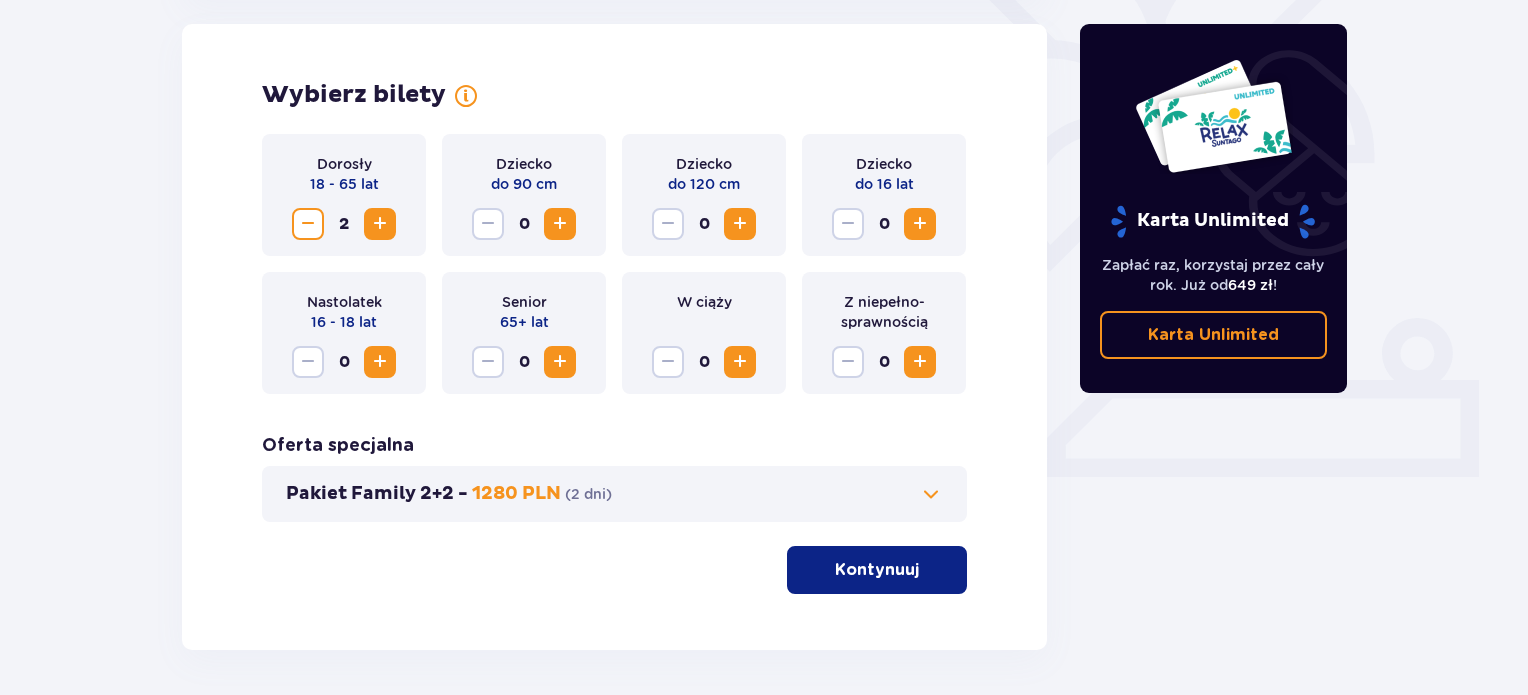 click at bounding box center [740, 224] 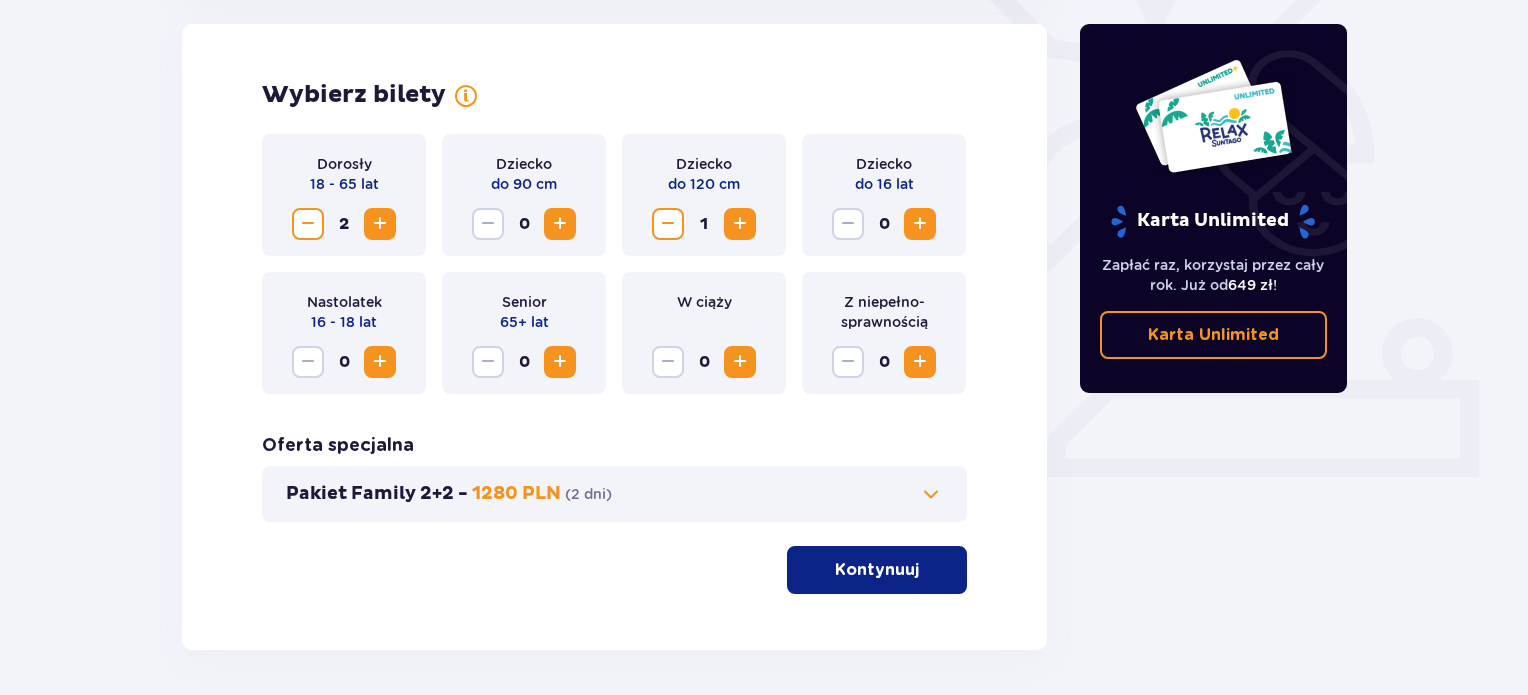 click at bounding box center (920, 224) 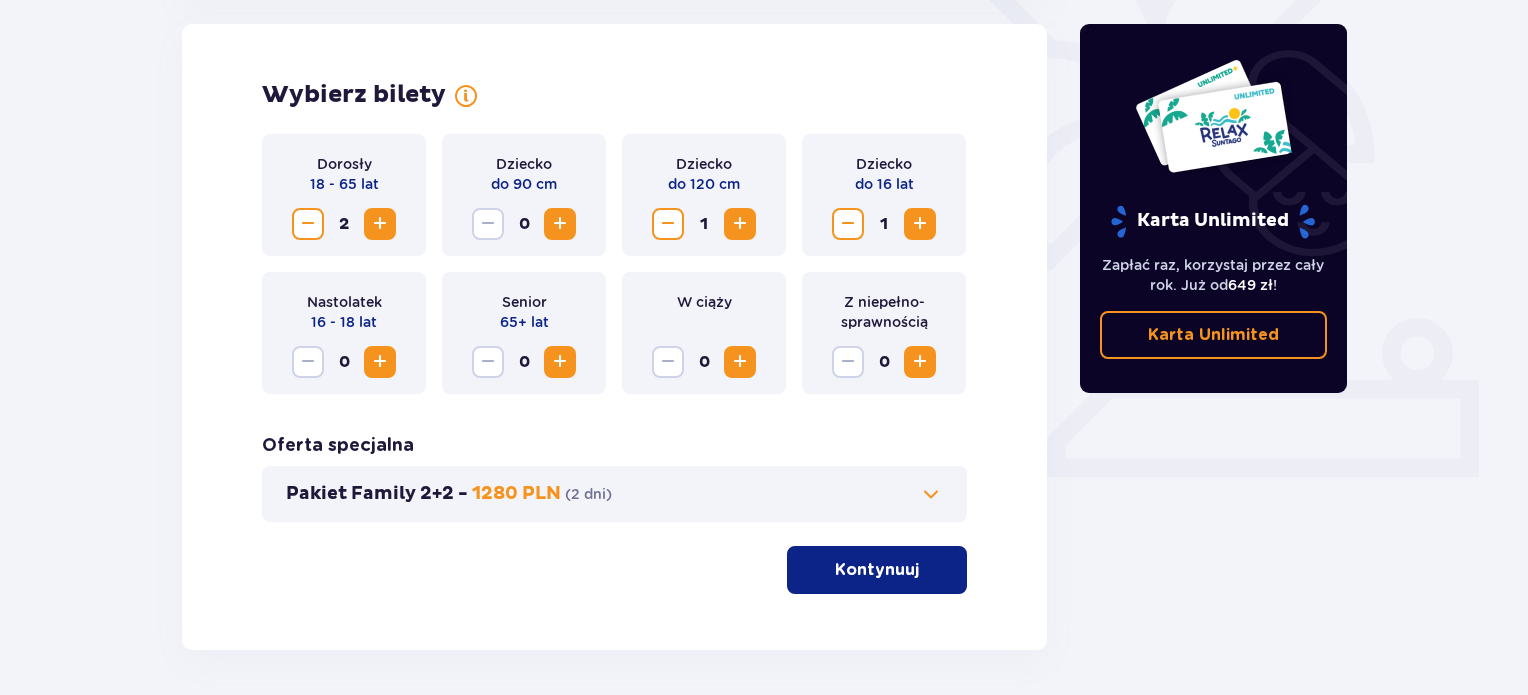 click on "Kontynuuj" at bounding box center (877, 570) 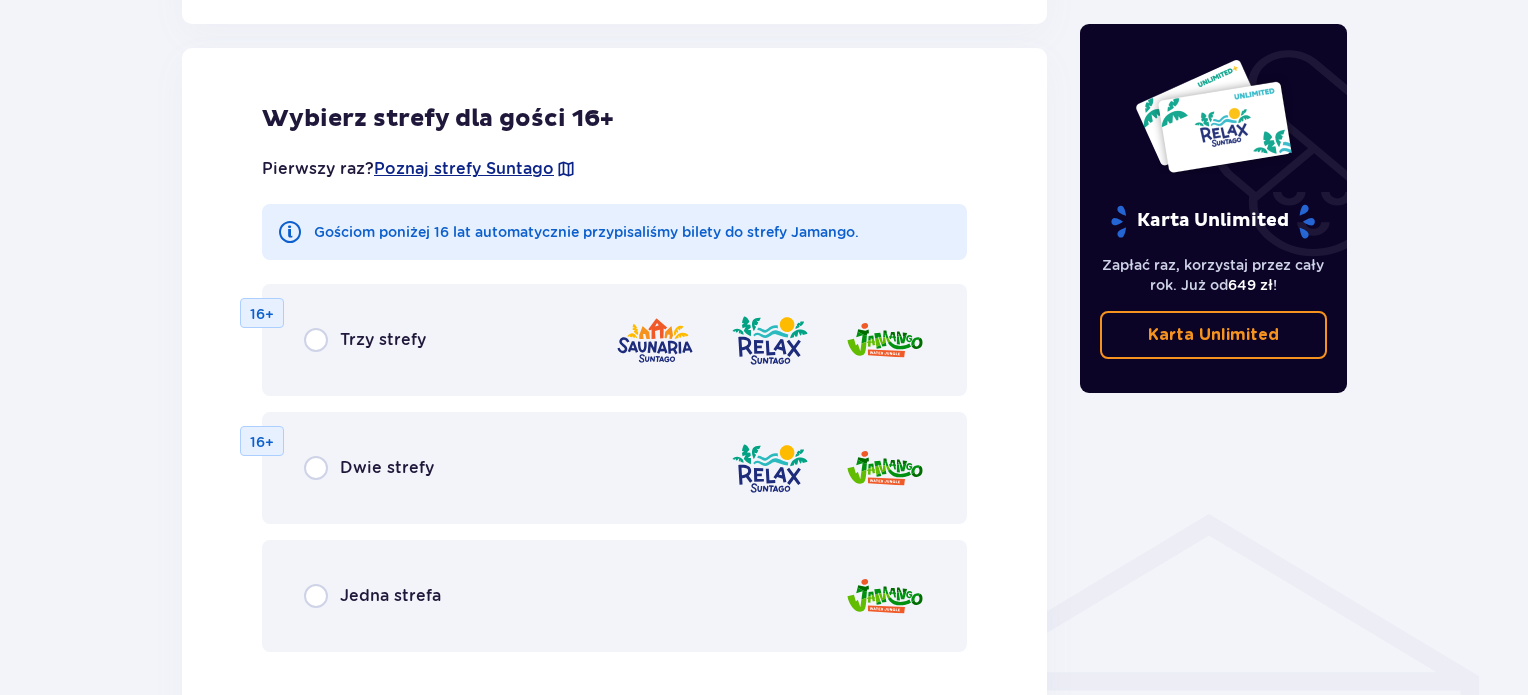 scroll, scrollTop: 1399, scrollLeft: 0, axis: vertical 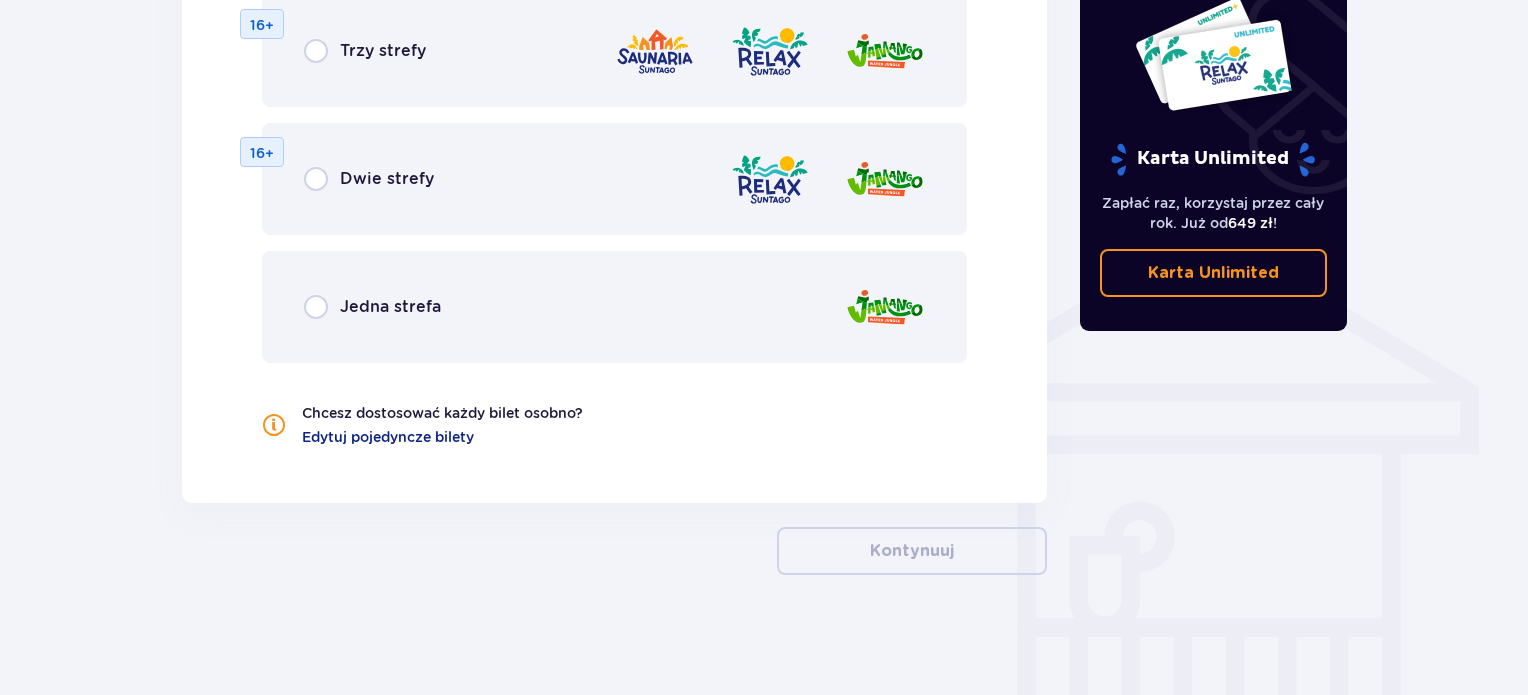 click on "Jedna strefa" at bounding box center (390, 307) 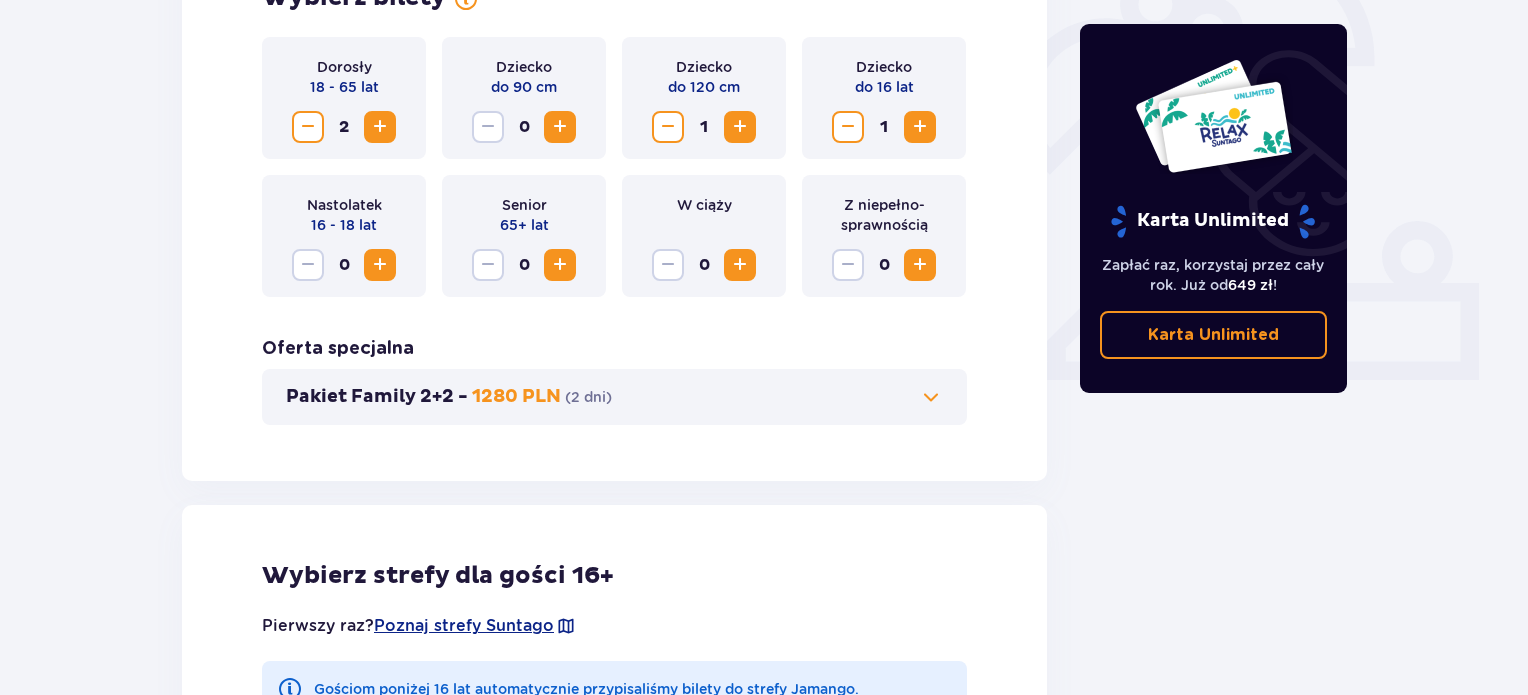 scroll, scrollTop: 278, scrollLeft: 0, axis: vertical 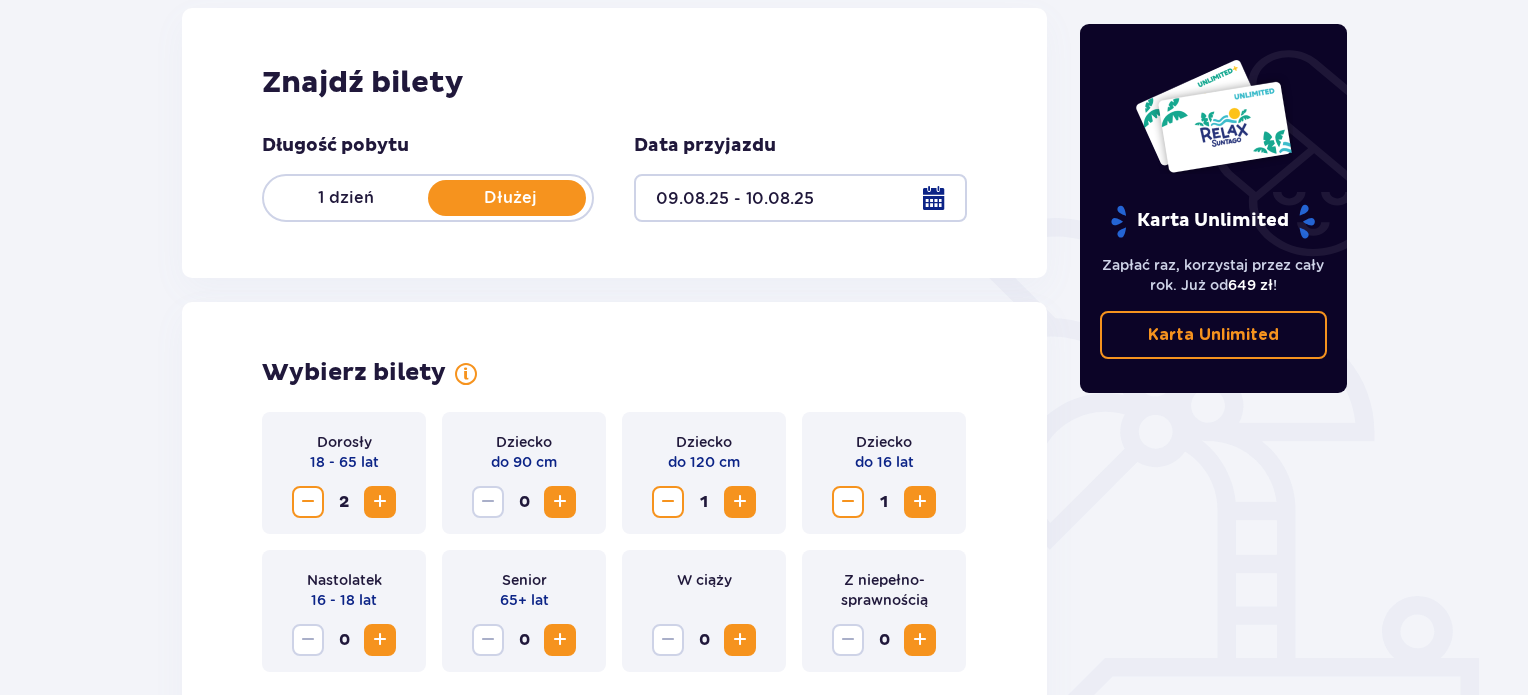 click on "1 dzień" at bounding box center [346, 198] 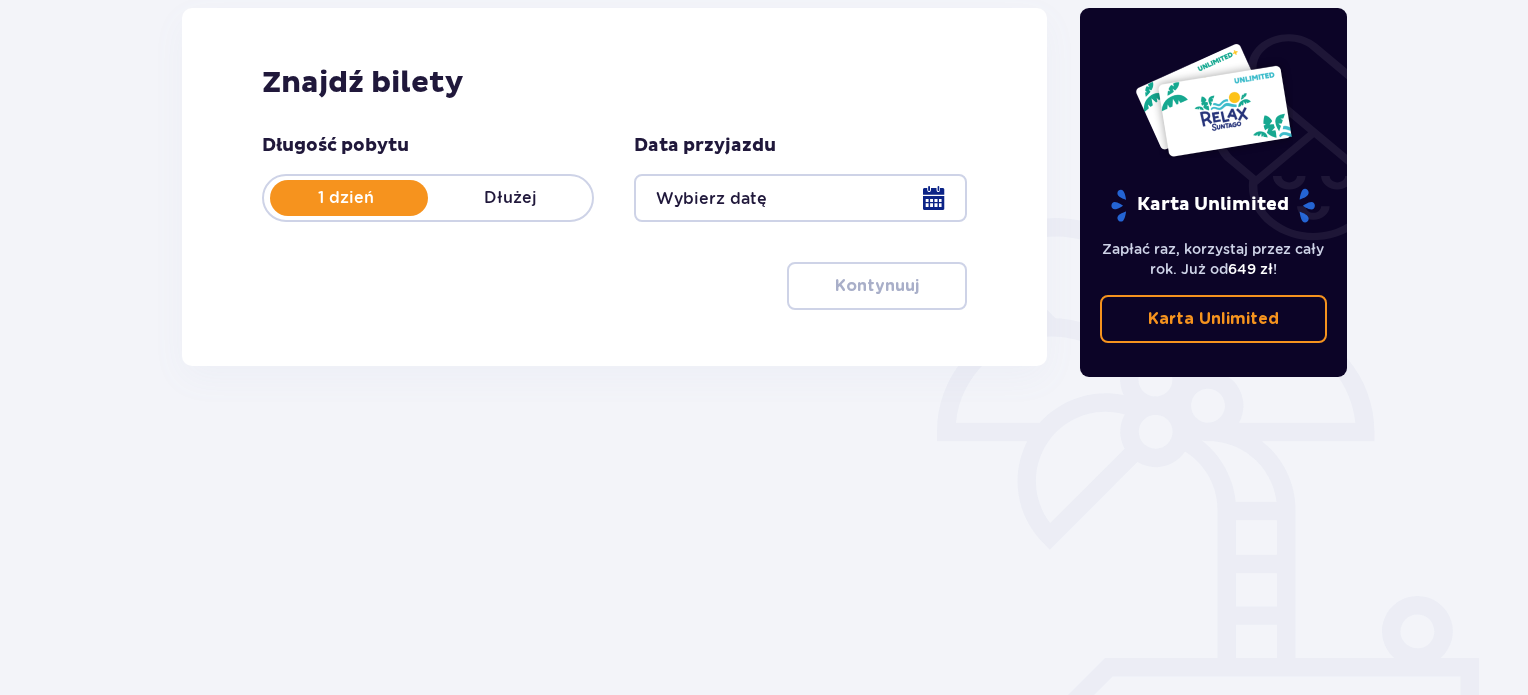 click at bounding box center (800, 198) 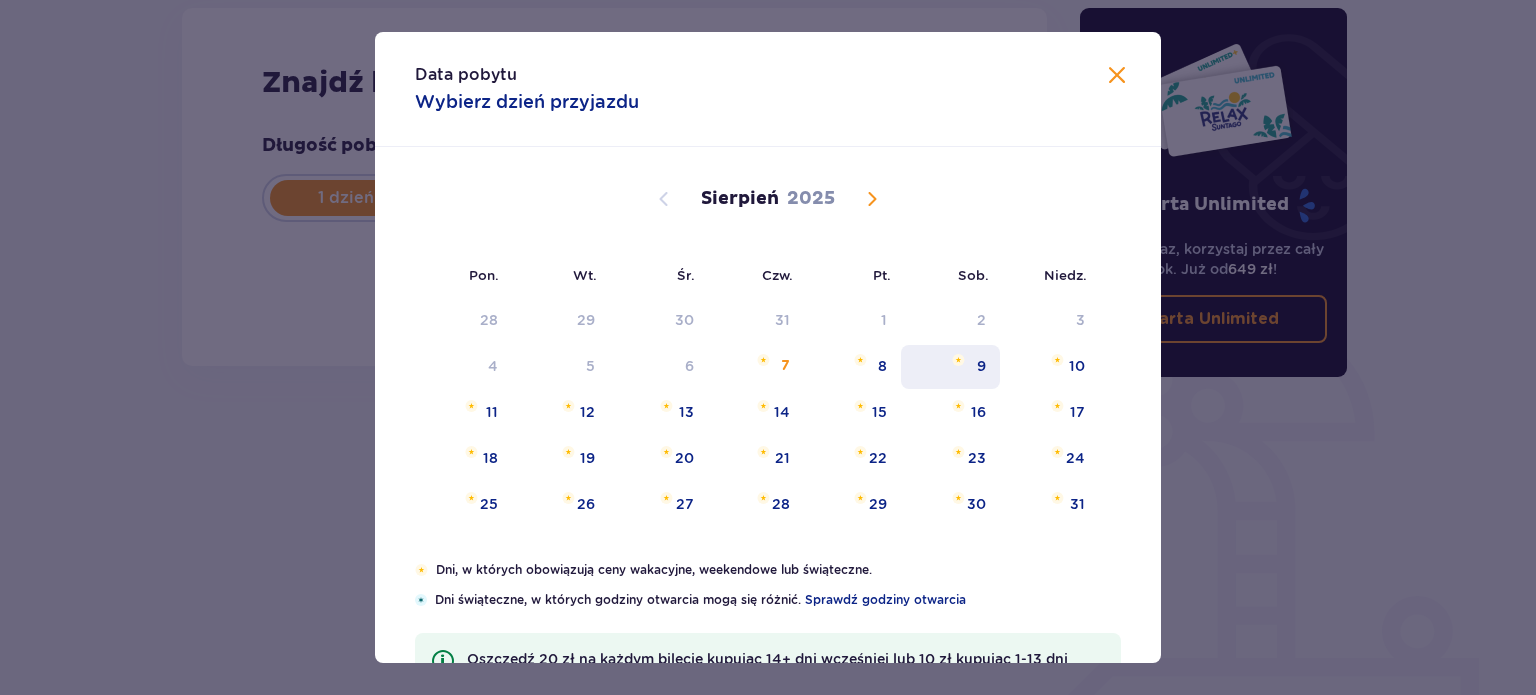 click on "9" at bounding box center [981, 366] 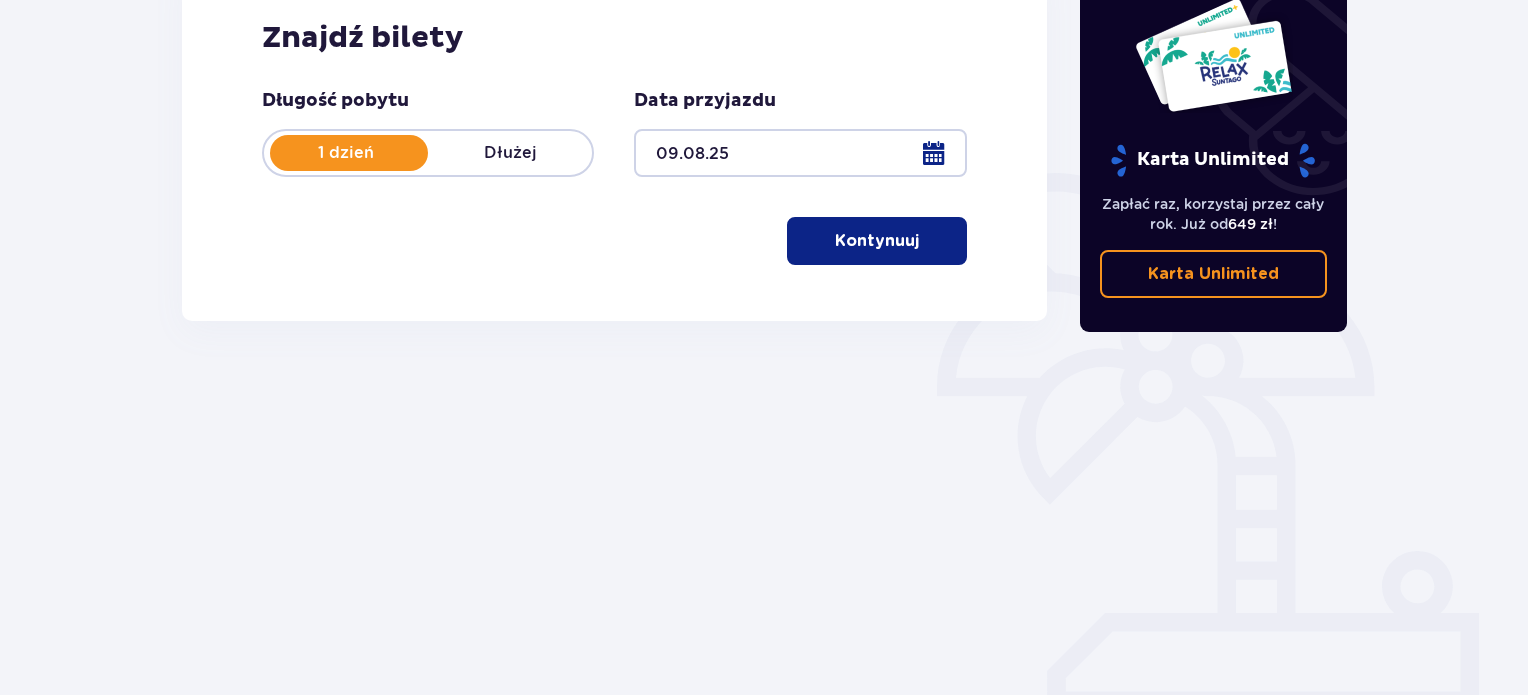 scroll, scrollTop: 324, scrollLeft: 0, axis: vertical 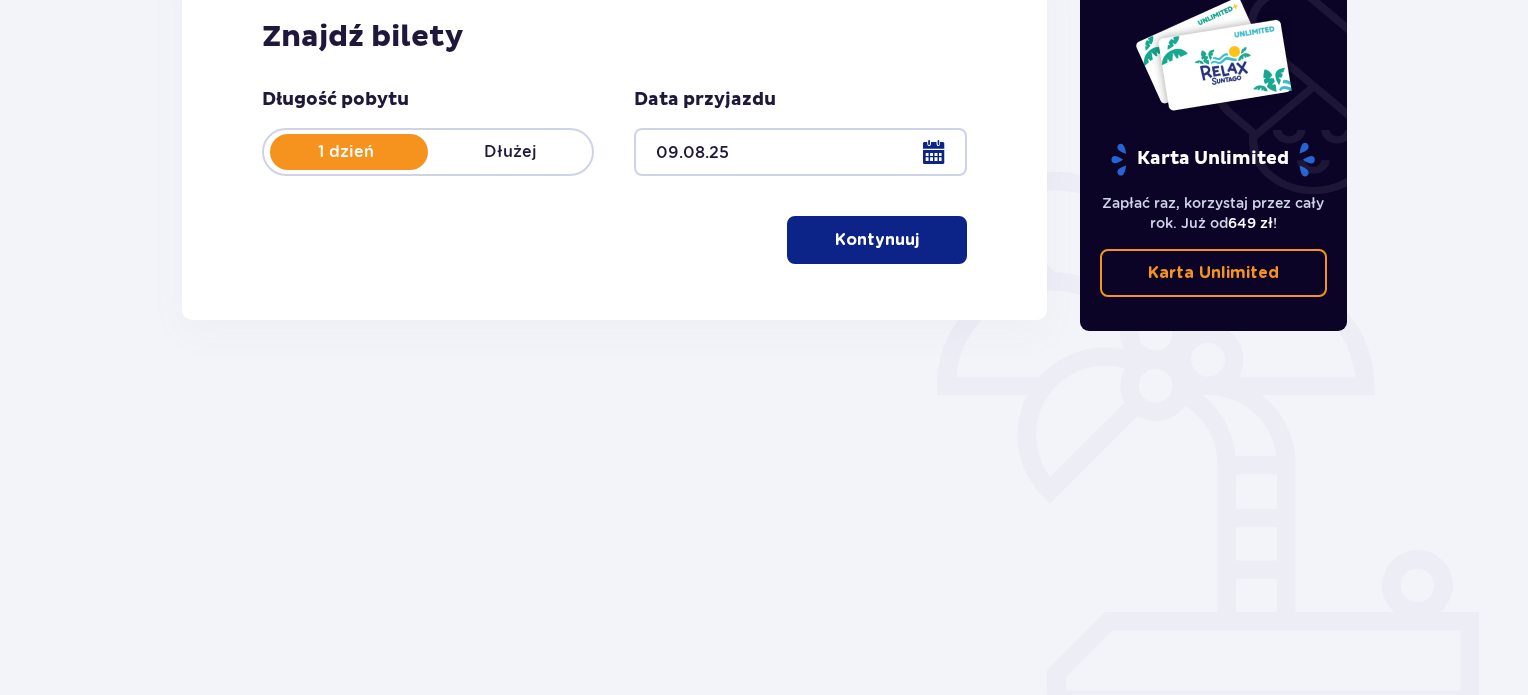 click on "Kontynuuj" at bounding box center [877, 240] 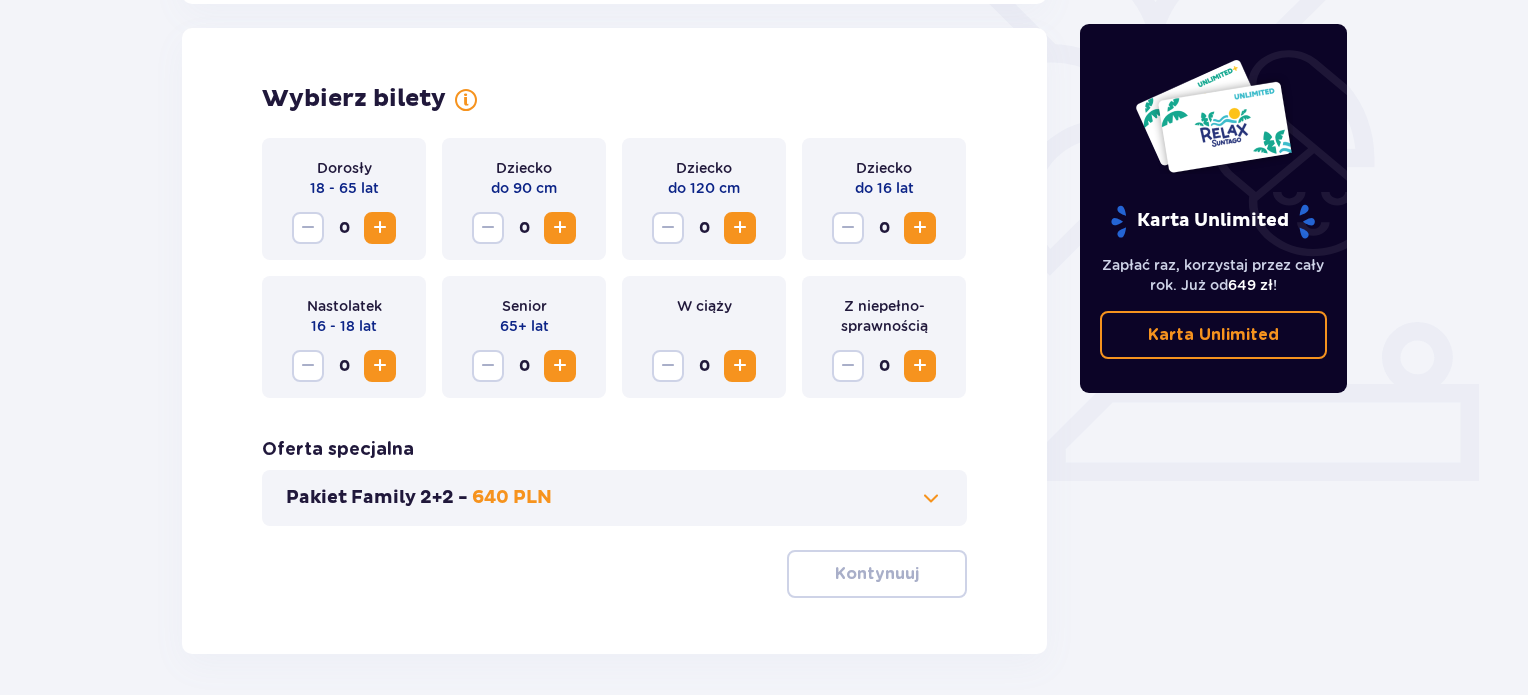 scroll, scrollTop: 556, scrollLeft: 0, axis: vertical 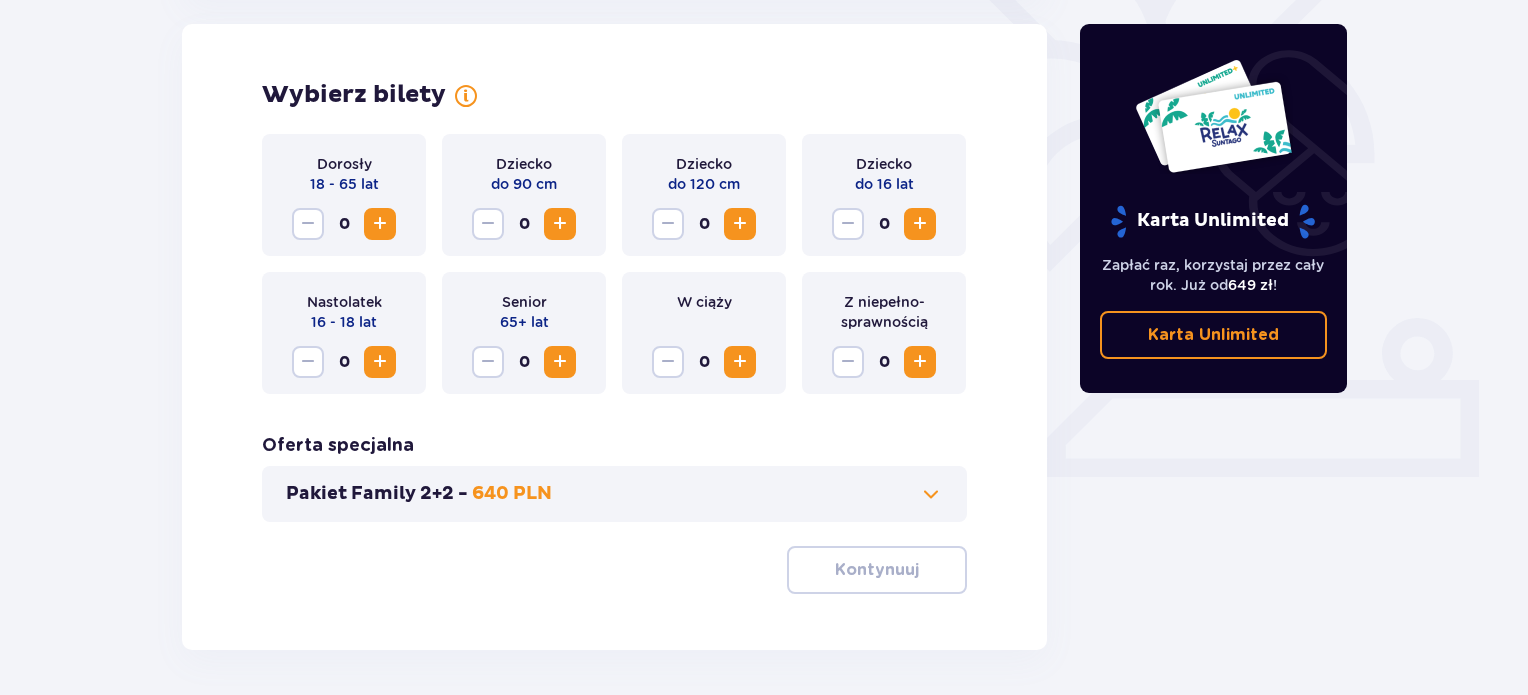 click at bounding box center [380, 224] 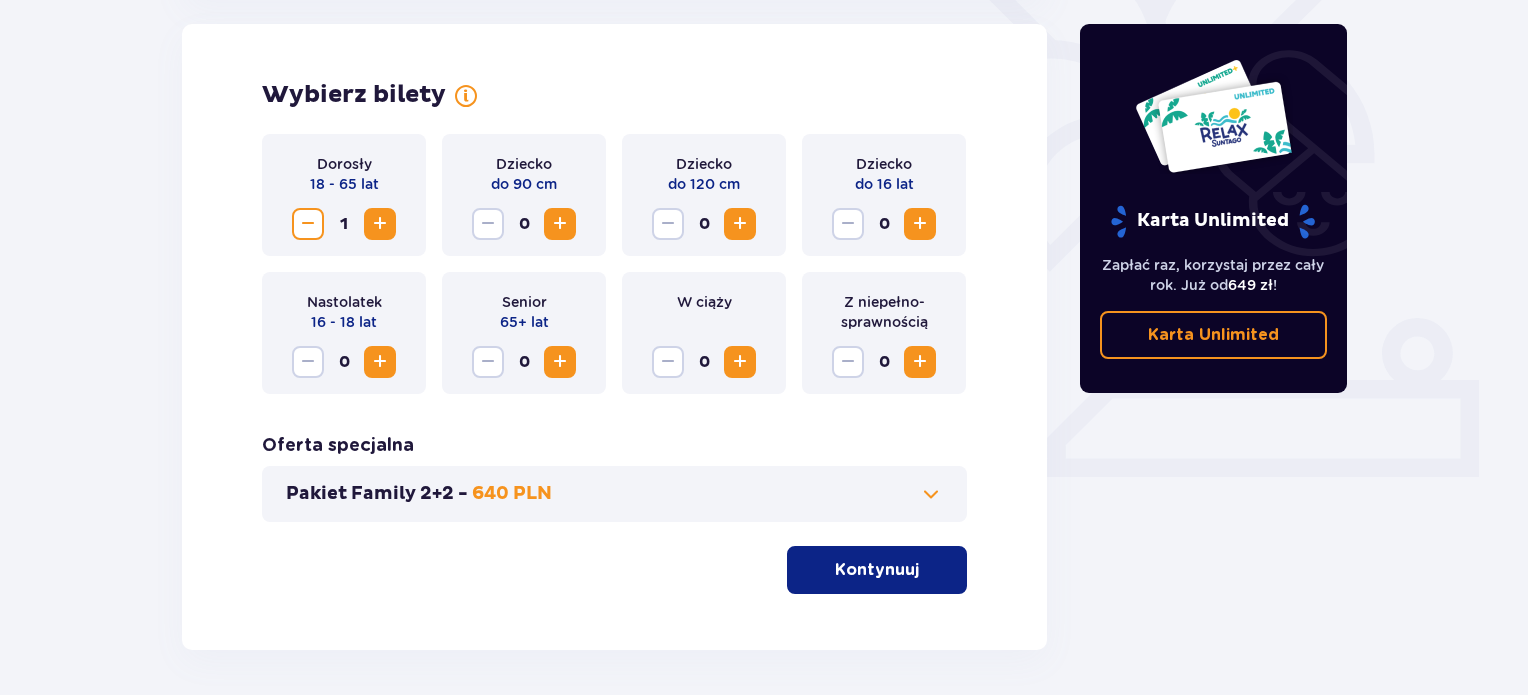click at bounding box center [380, 224] 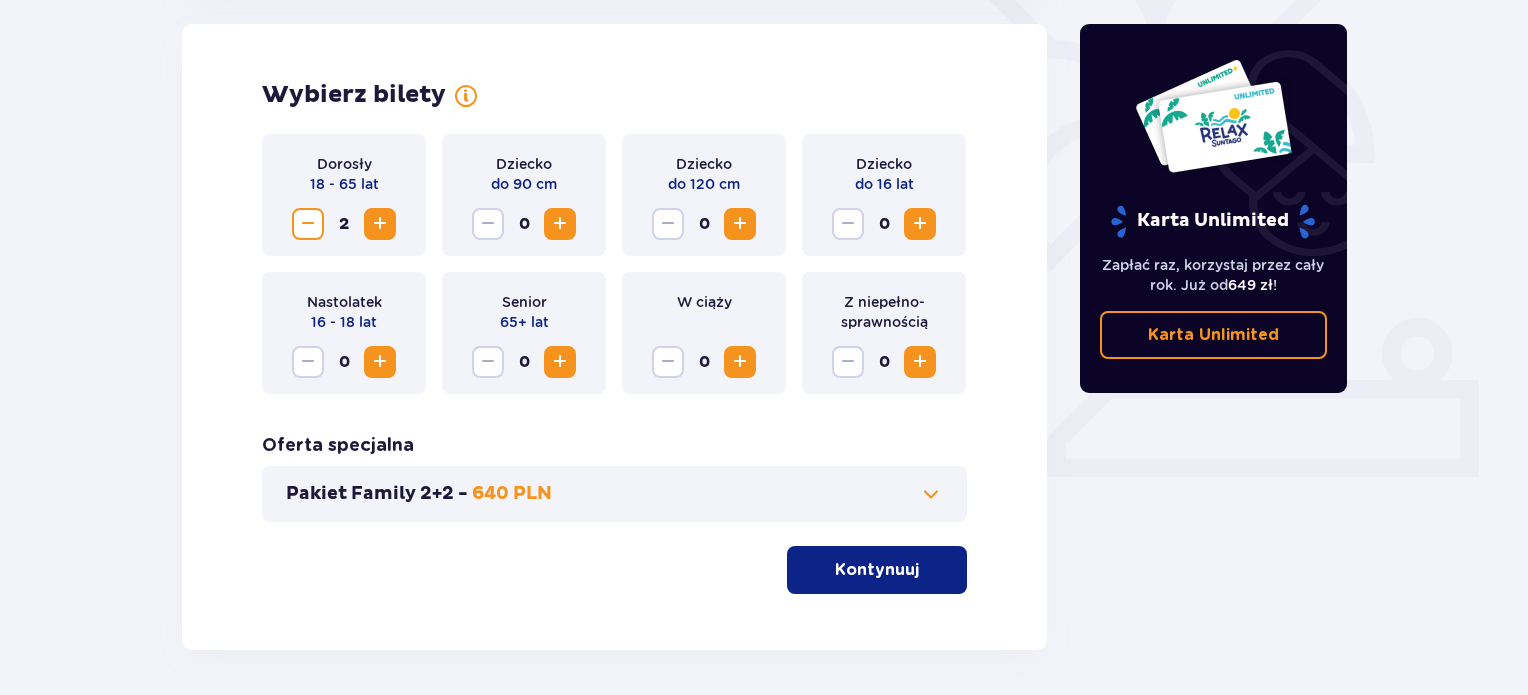click at bounding box center (560, 224) 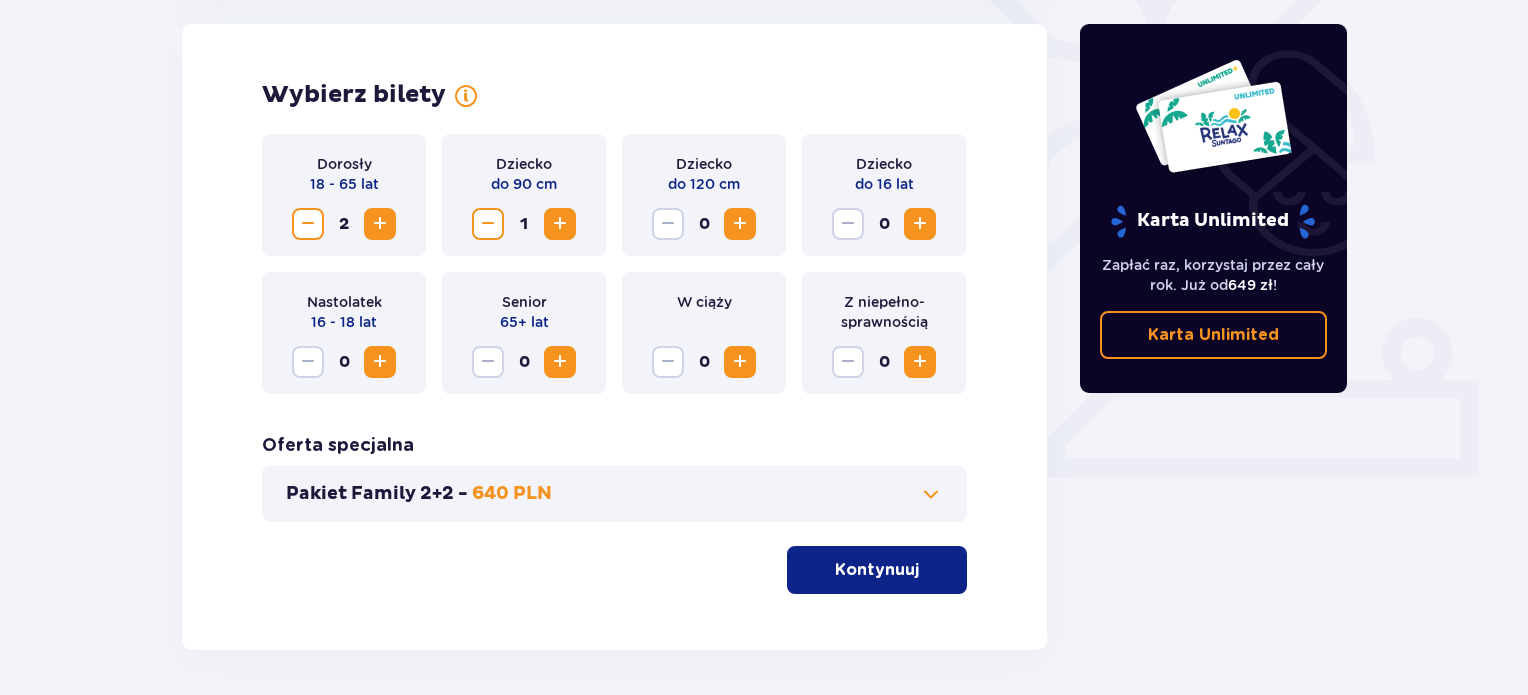 click at bounding box center (920, 224) 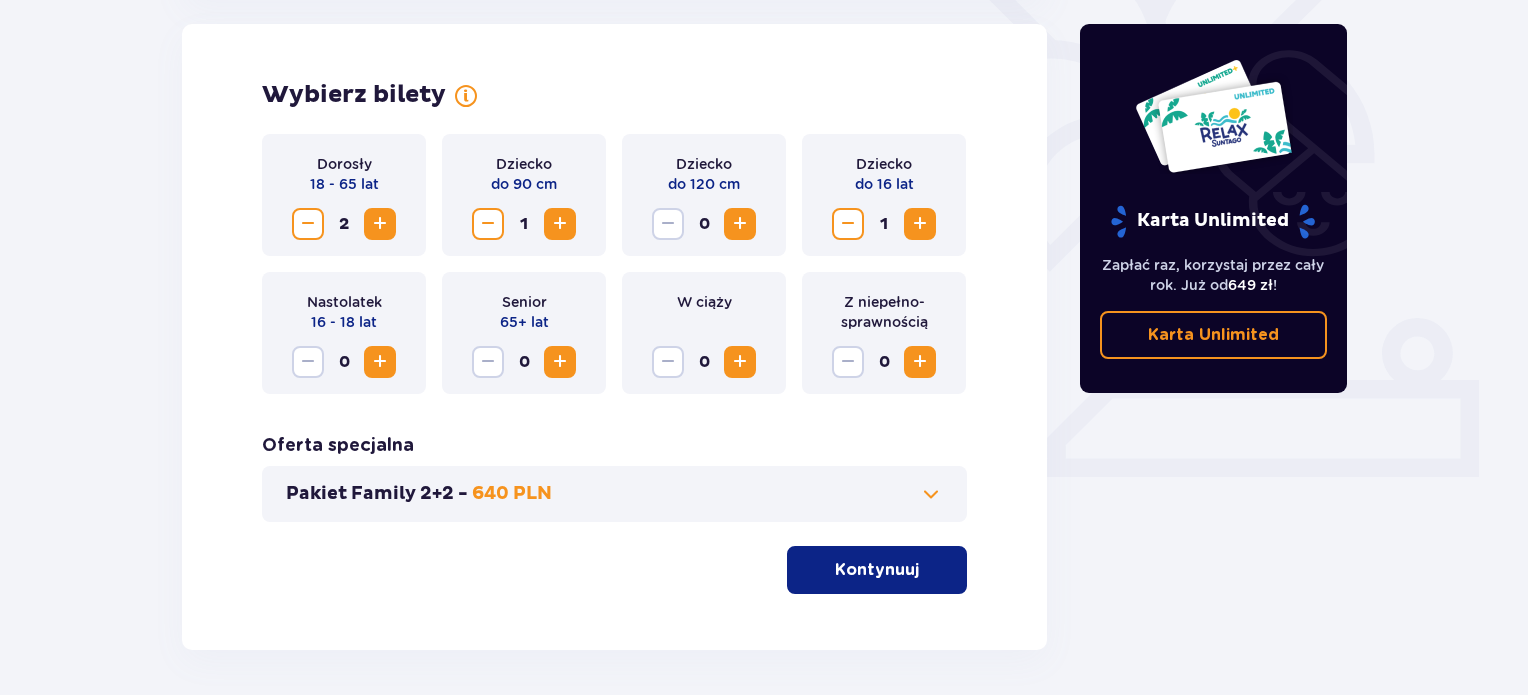click on "Kontynuuj" at bounding box center (877, 570) 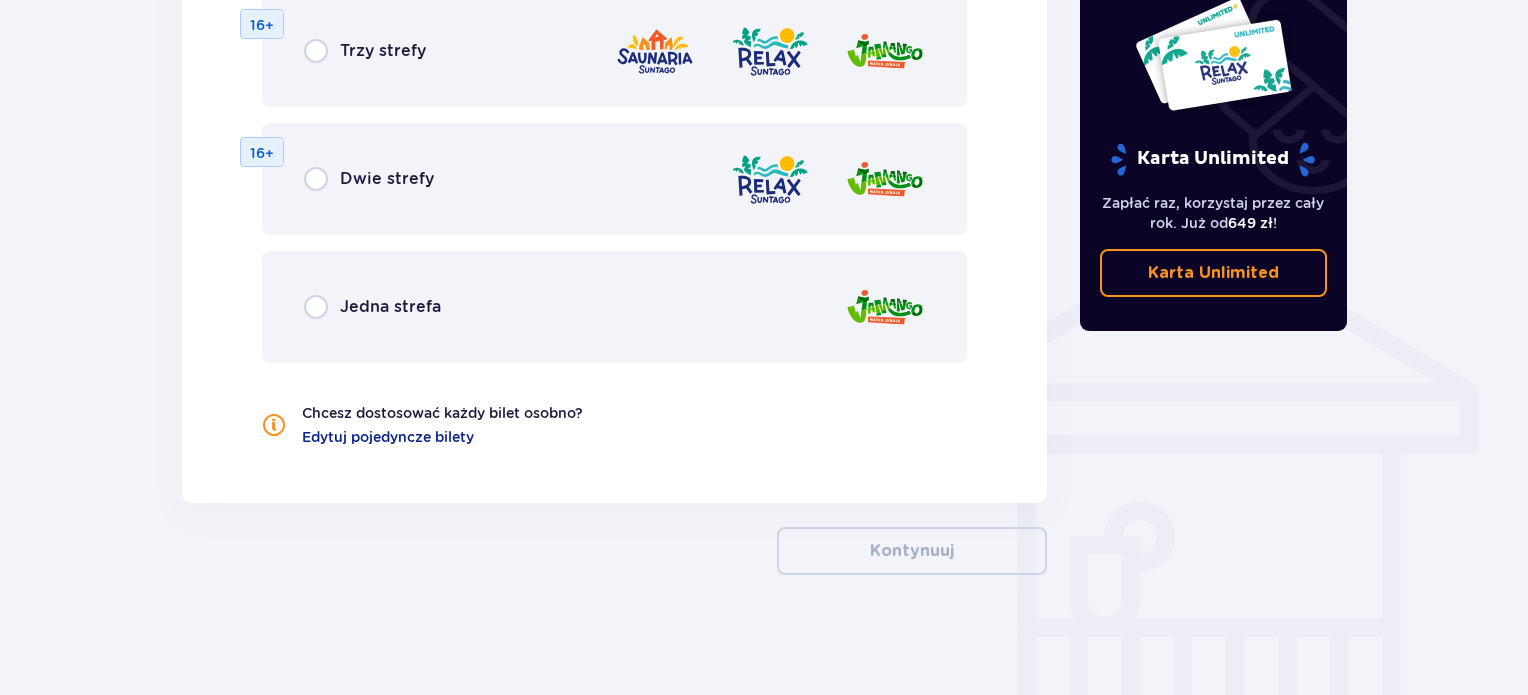 click on "Jedna strefa" at bounding box center [390, 307] 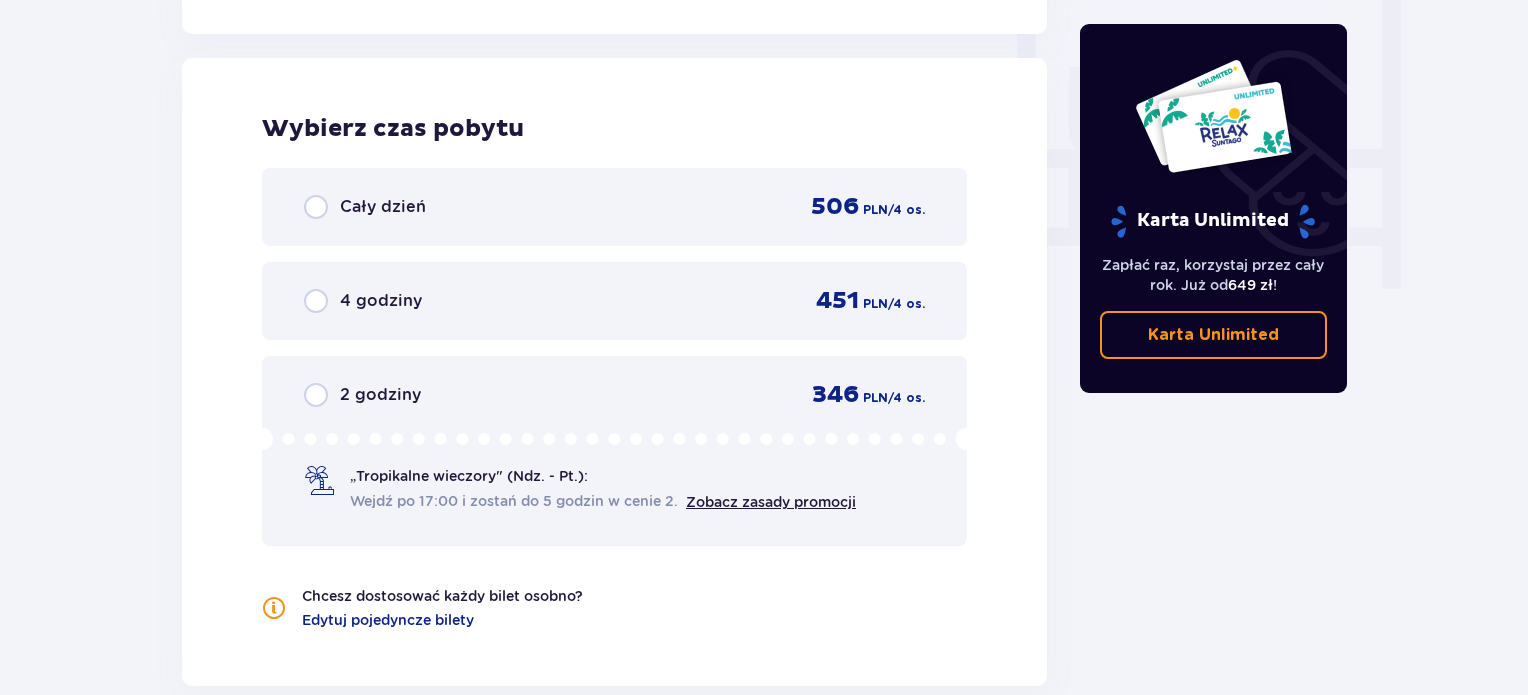 scroll, scrollTop: 1878, scrollLeft: 0, axis: vertical 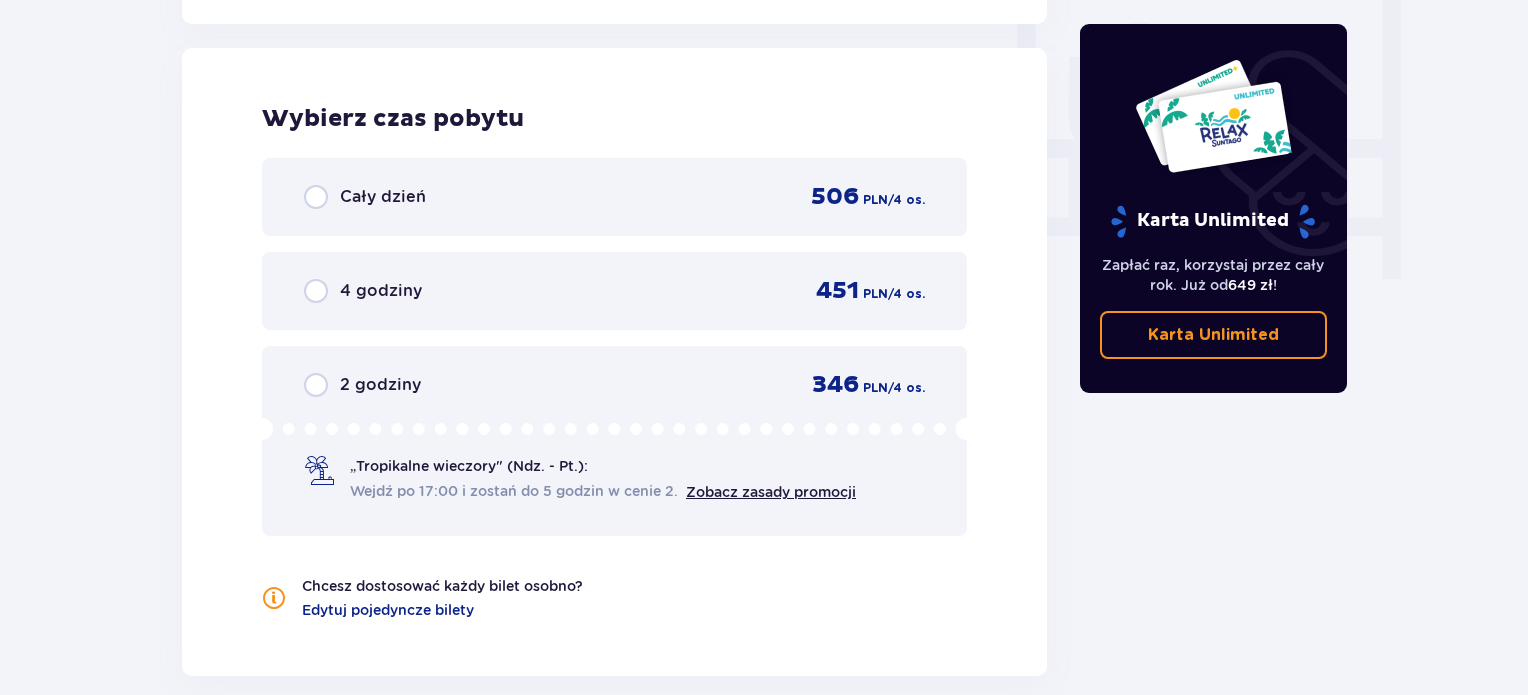 click on "Cały dzień" at bounding box center (383, 197) 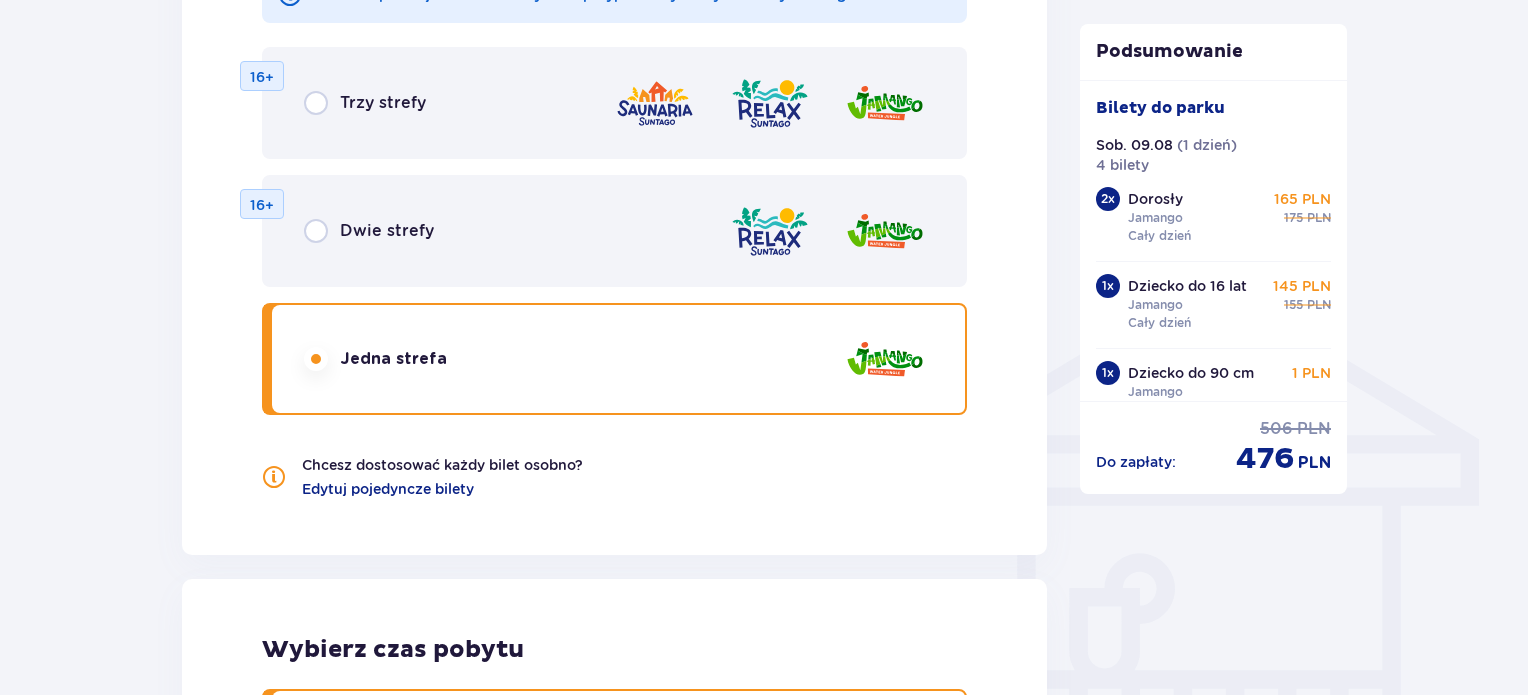 scroll, scrollTop: 1260, scrollLeft: 0, axis: vertical 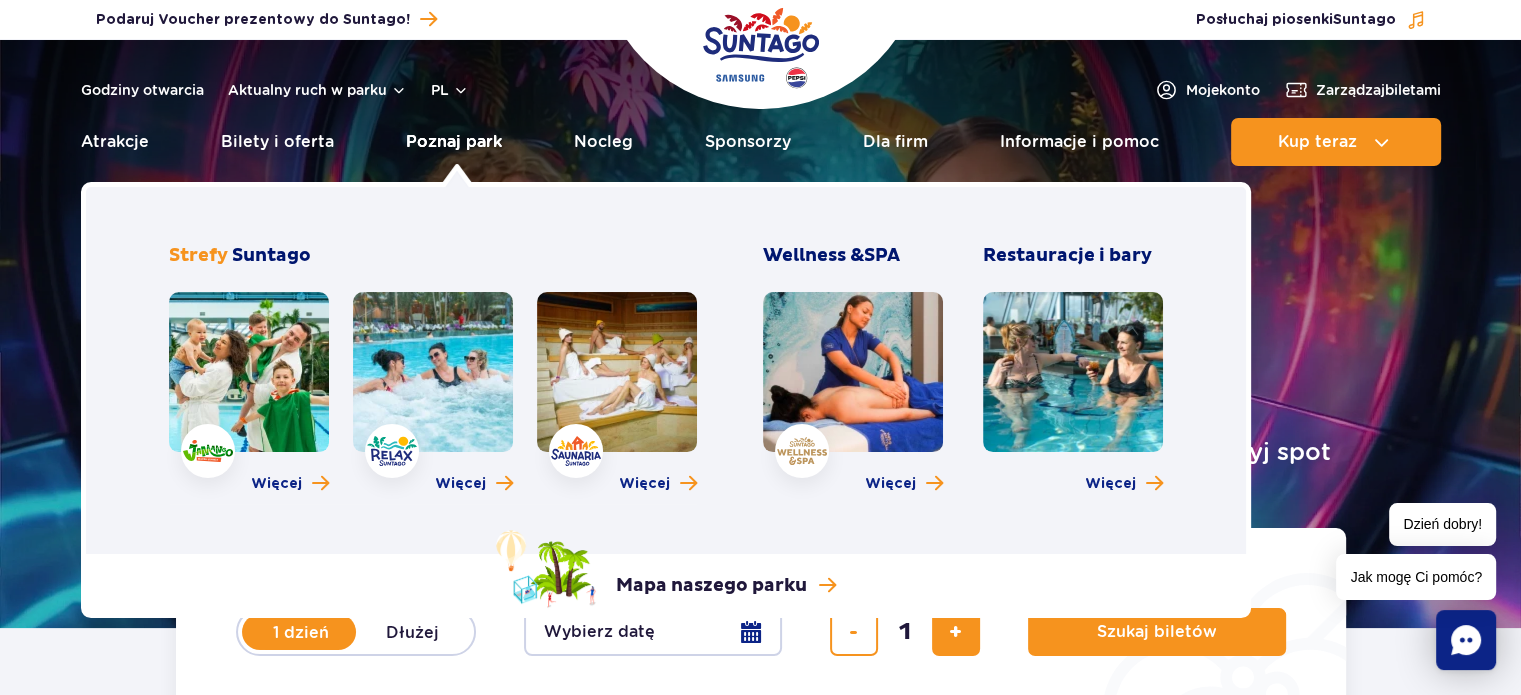 click on "Poznaj park" at bounding box center [454, 142] 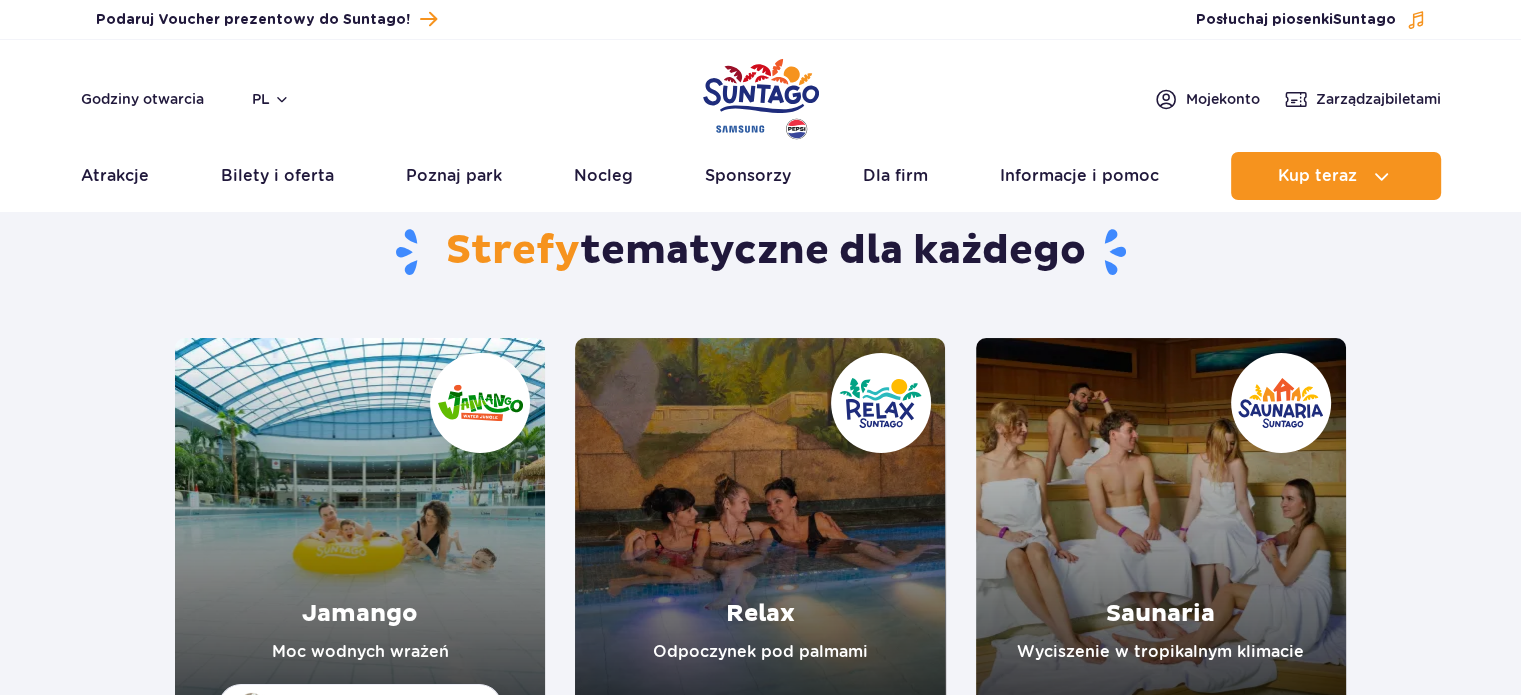 scroll, scrollTop: 300, scrollLeft: 0, axis: vertical 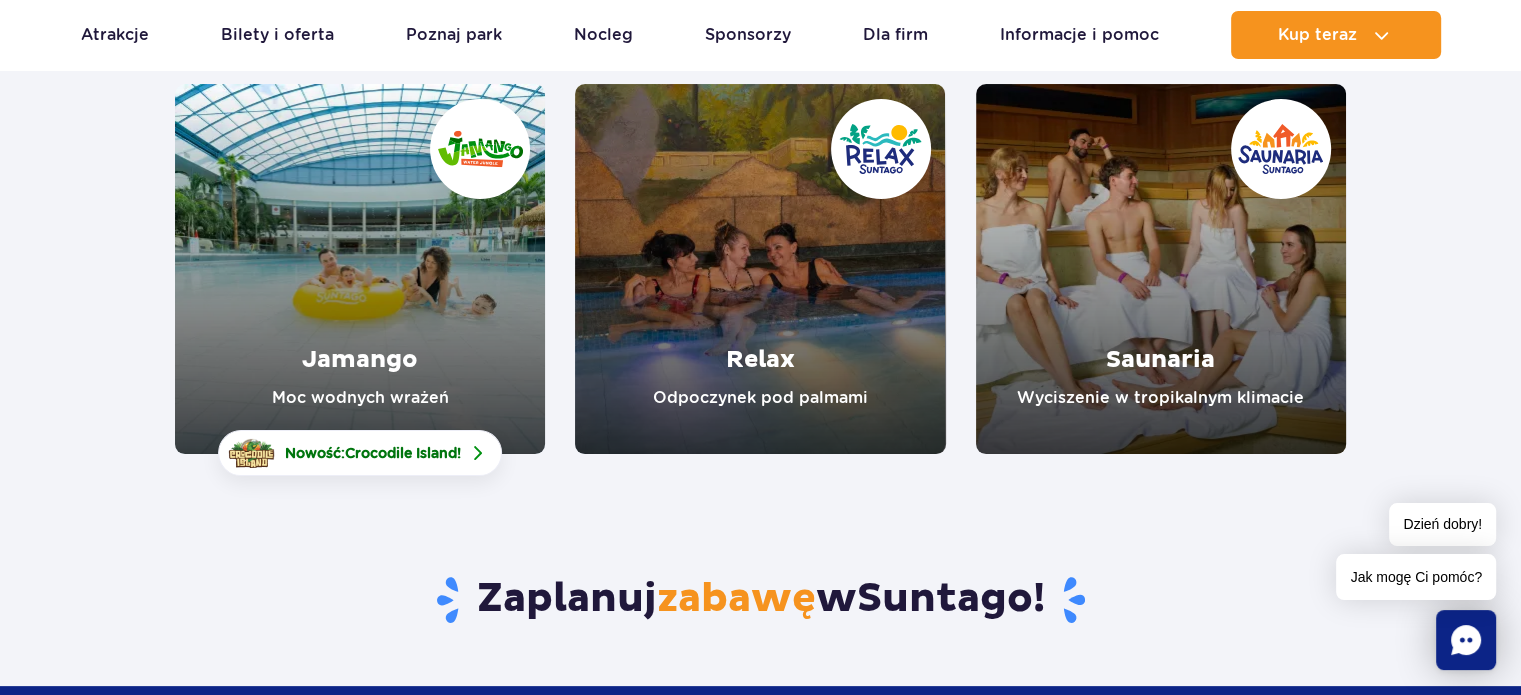 click at bounding box center (360, 269) 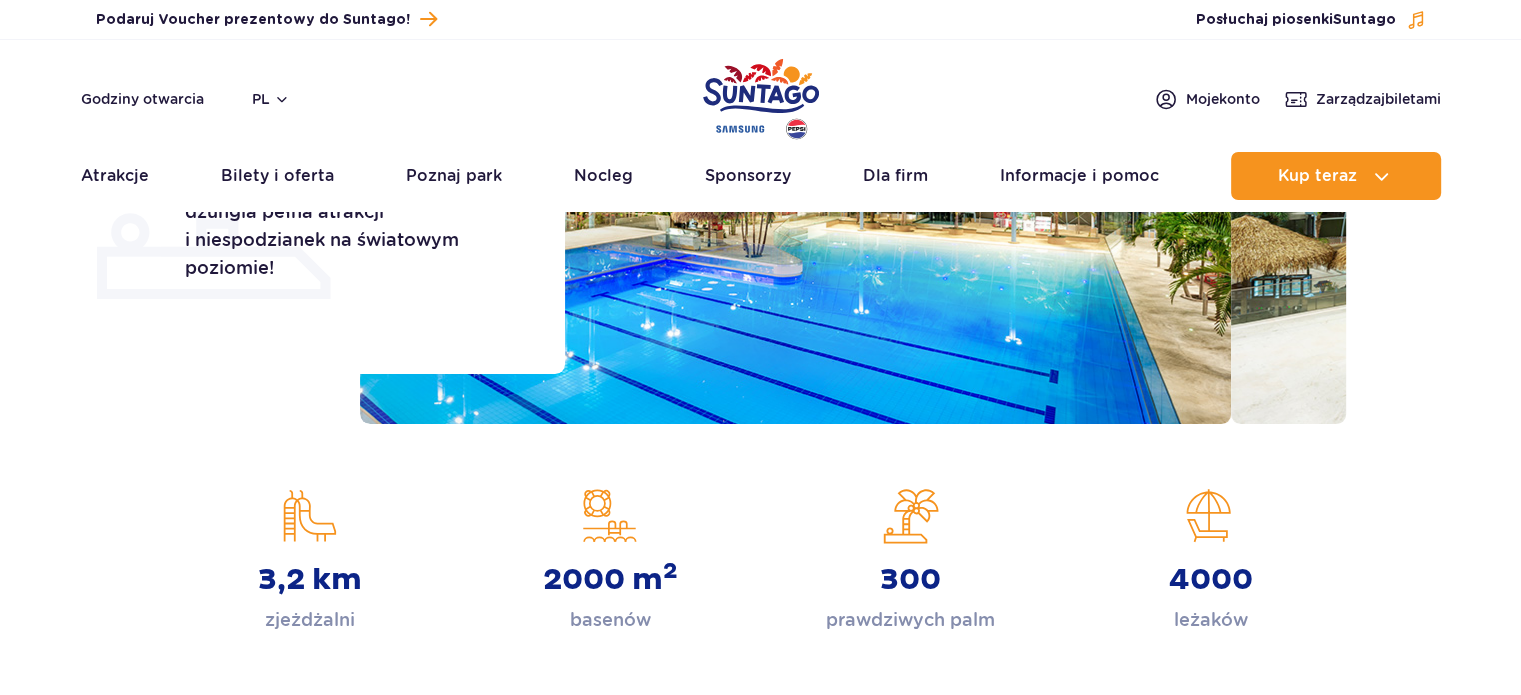 scroll, scrollTop: 400, scrollLeft: 0, axis: vertical 